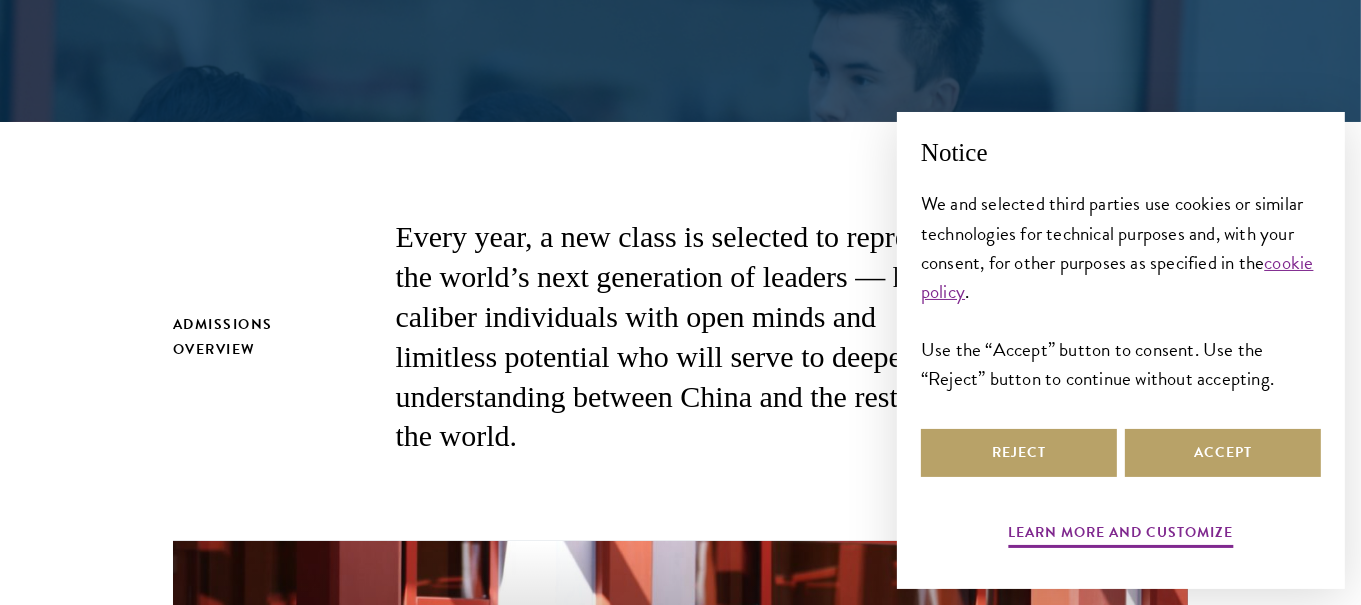 scroll, scrollTop: 500, scrollLeft: 0, axis: vertical 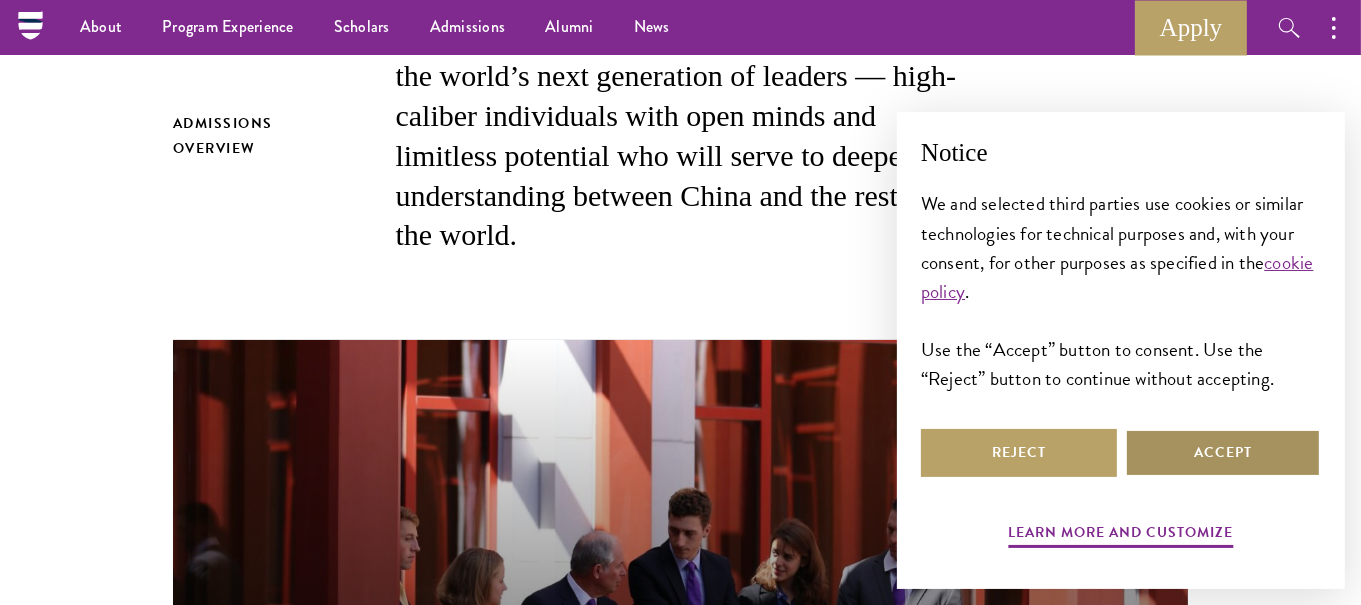 click on "Accept" at bounding box center [1223, 453] 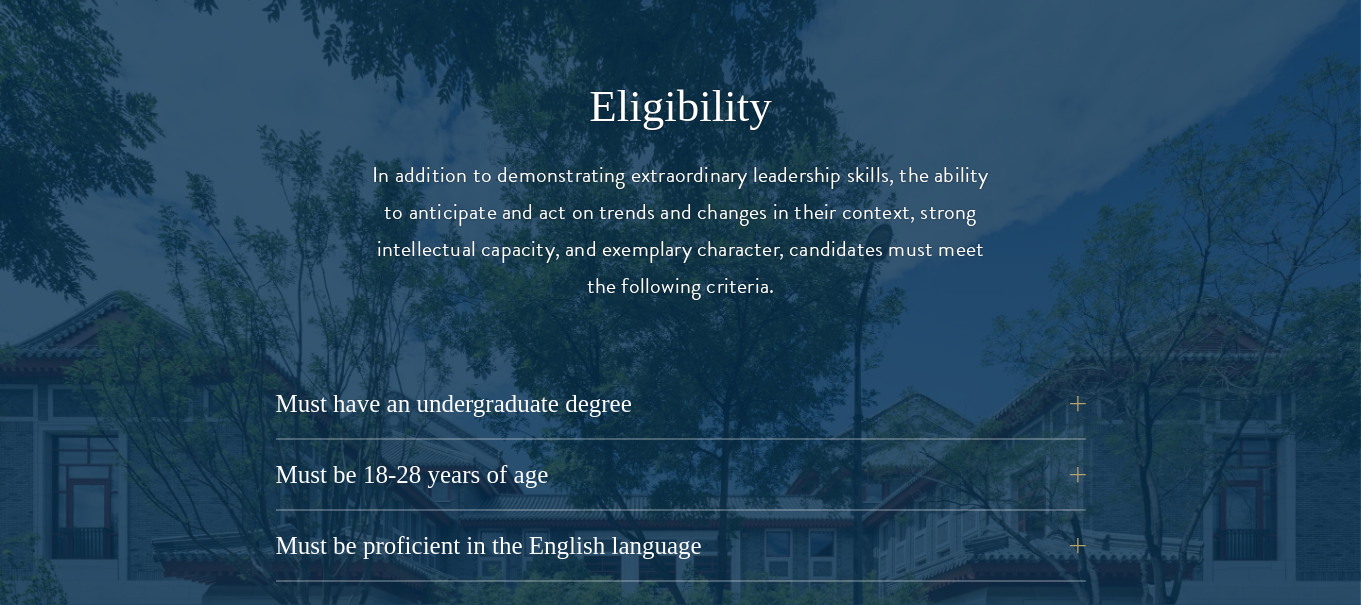 scroll, scrollTop: 2599, scrollLeft: 0, axis: vertical 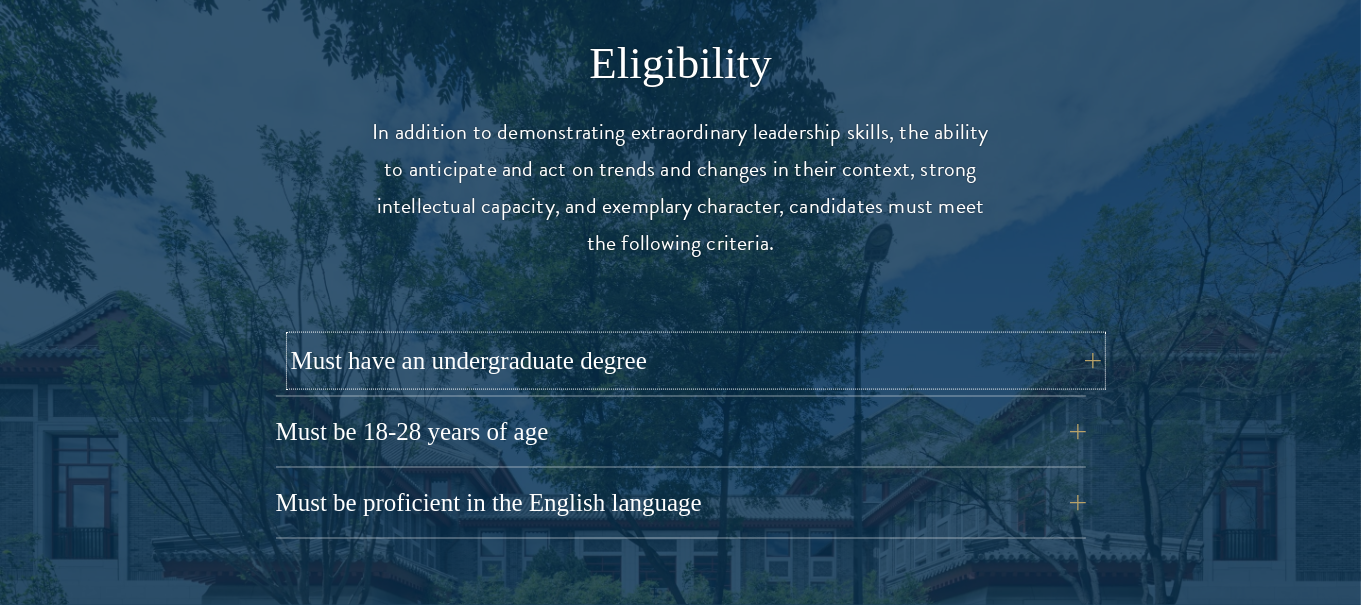 click on "Must have an undergraduate degree" at bounding box center [696, 361] 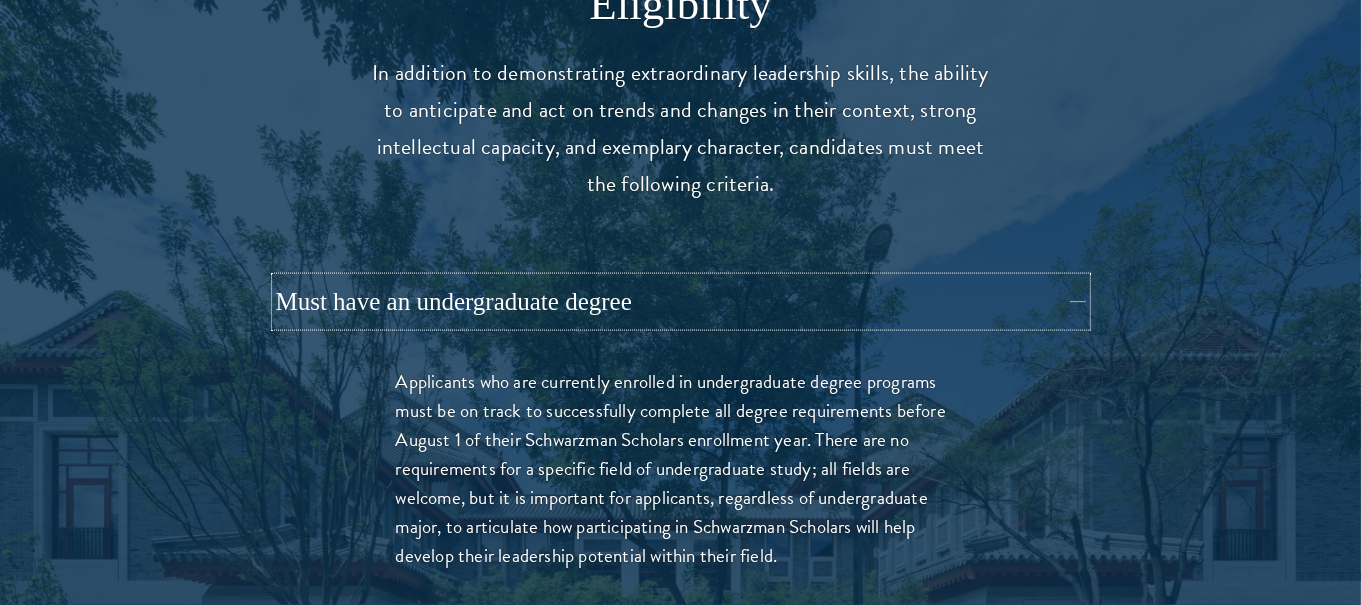 scroll, scrollTop: 2700, scrollLeft: 0, axis: vertical 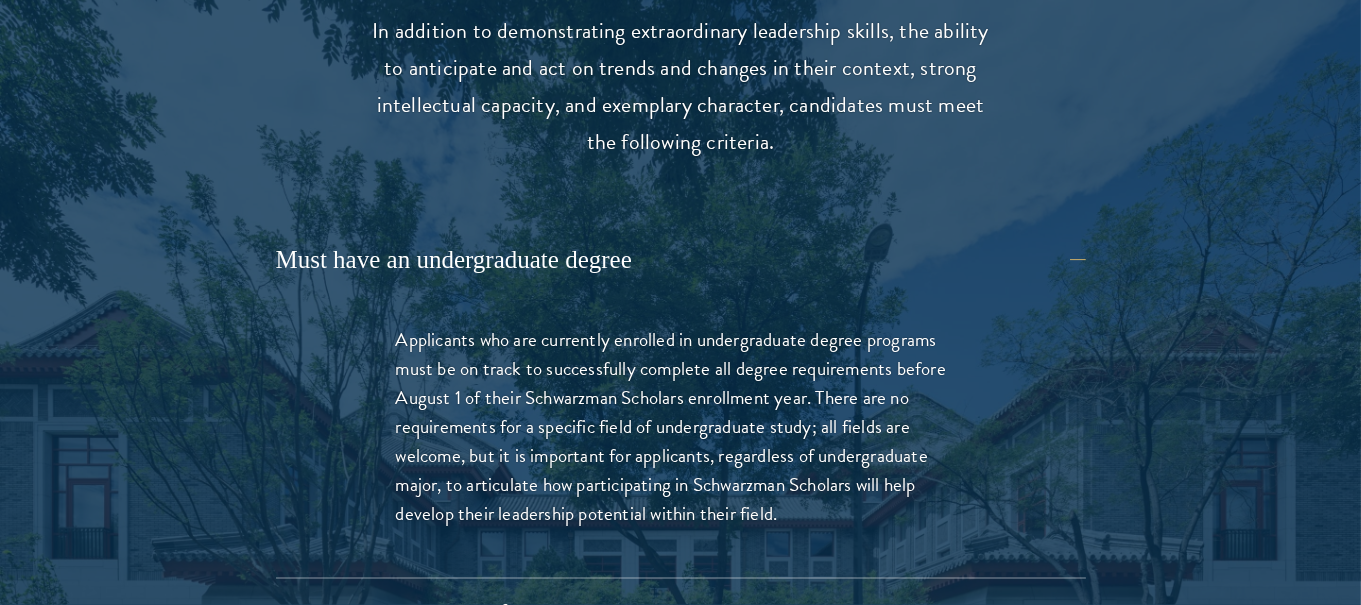 click on "Applicants who are currently enrolled in undergraduate degree programs must be on track to successfully complete all degree requirements before August 1 of their Schwarzman Scholars enrollment year. There are no requirements for a specific field of undergraduate study; all fields are welcome, but it is important for applicants, regardless of undergraduate major, to articulate how participating in Schwarzman Scholars will help develop their leadership potential within their field." at bounding box center [681, 426] 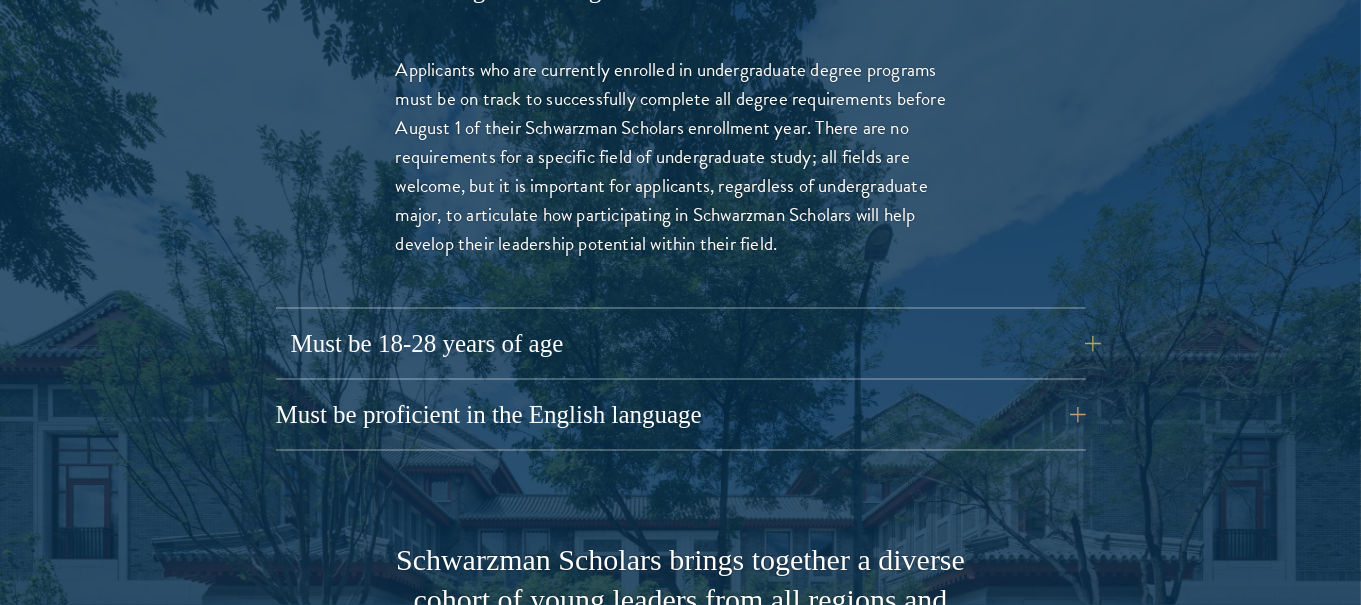 scroll, scrollTop: 2999, scrollLeft: 0, axis: vertical 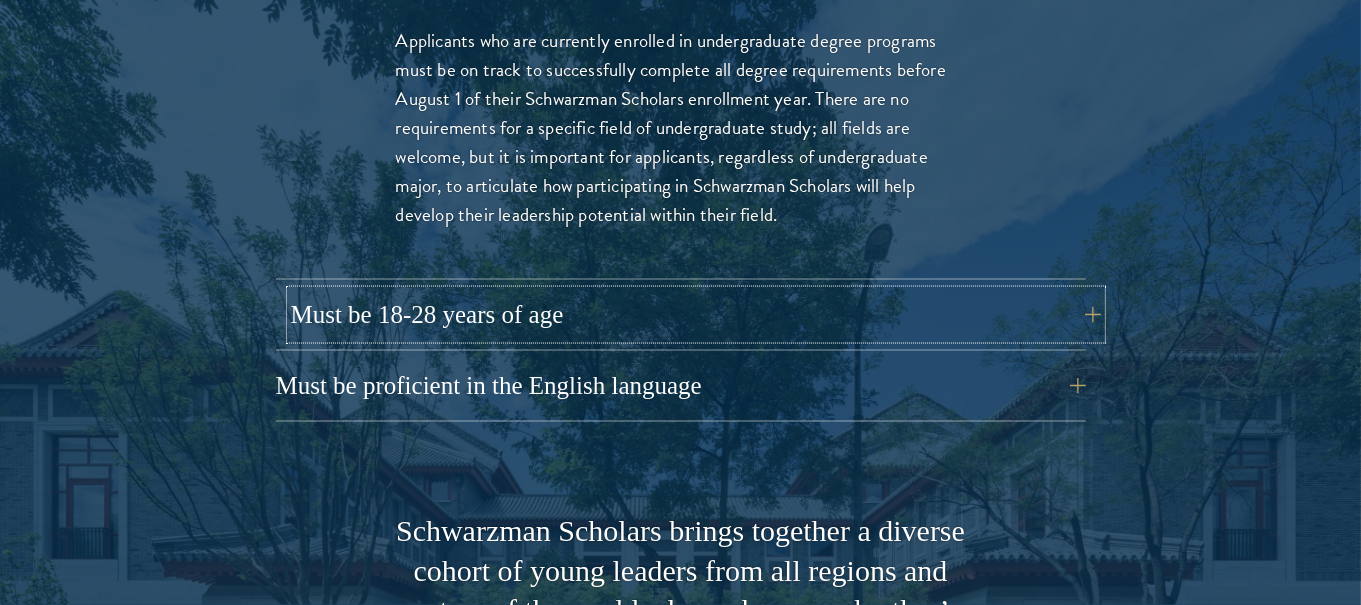 click on "Must be 18-28 years of age" at bounding box center (696, 315) 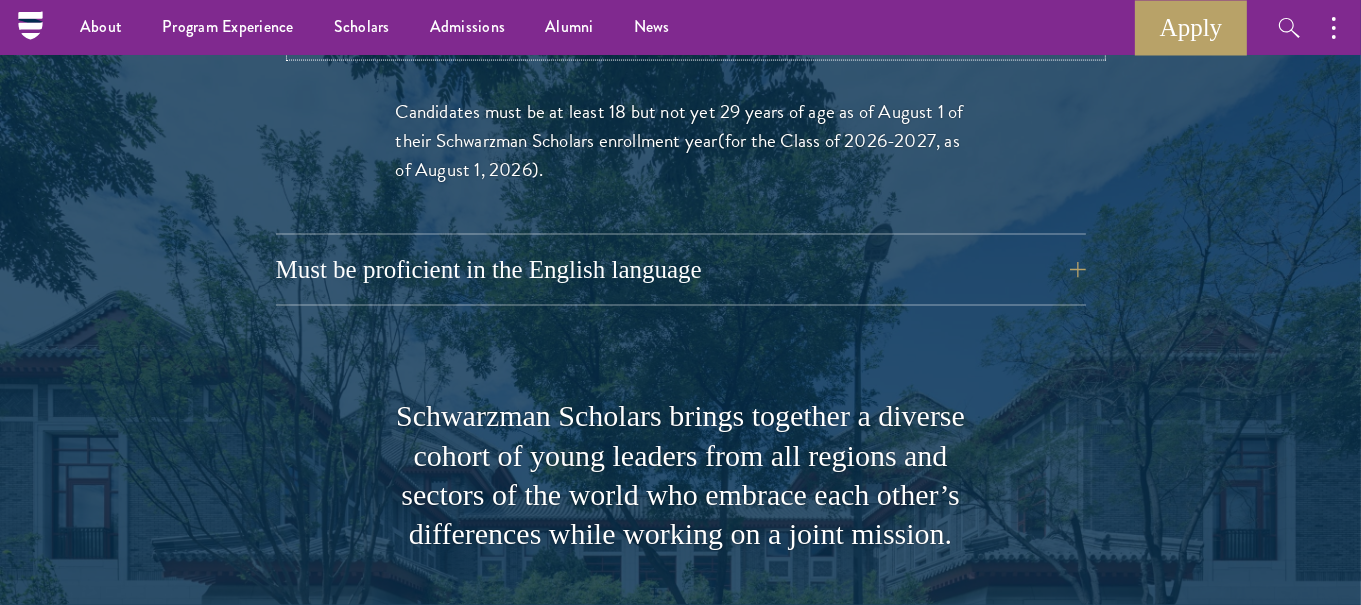 scroll, scrollTop: 2900, scrollLeft: 0, axis: vertical 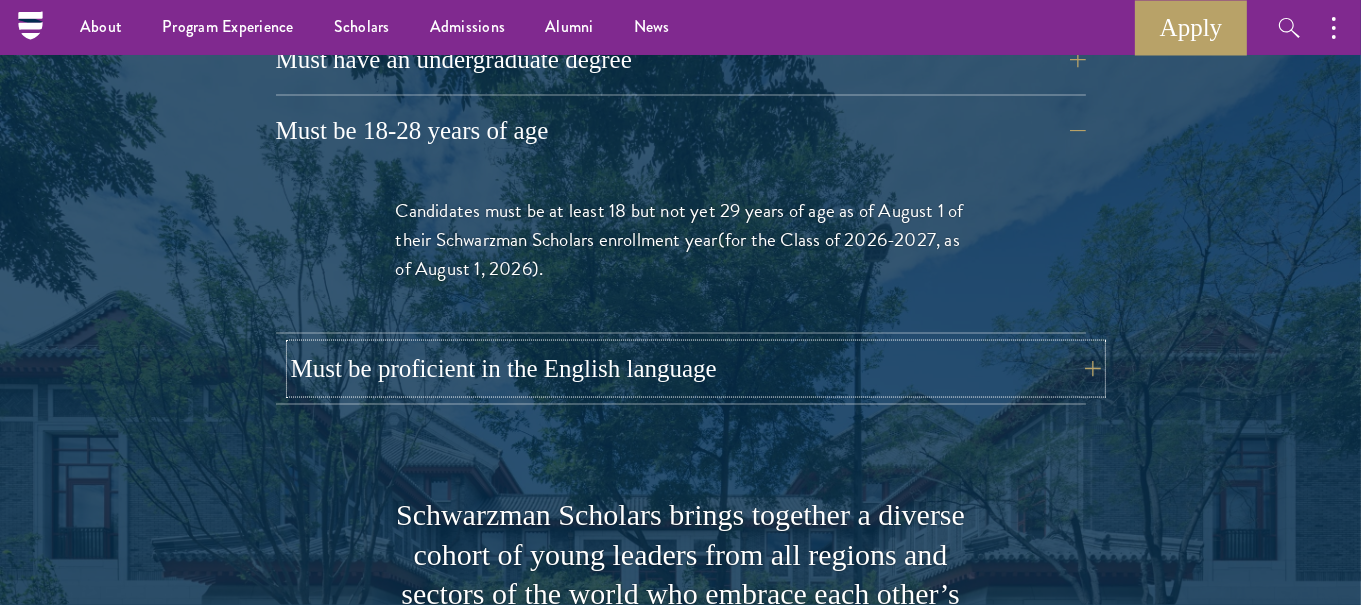 click on "Must be proficient in the English language" at bounding box center (696, 369) 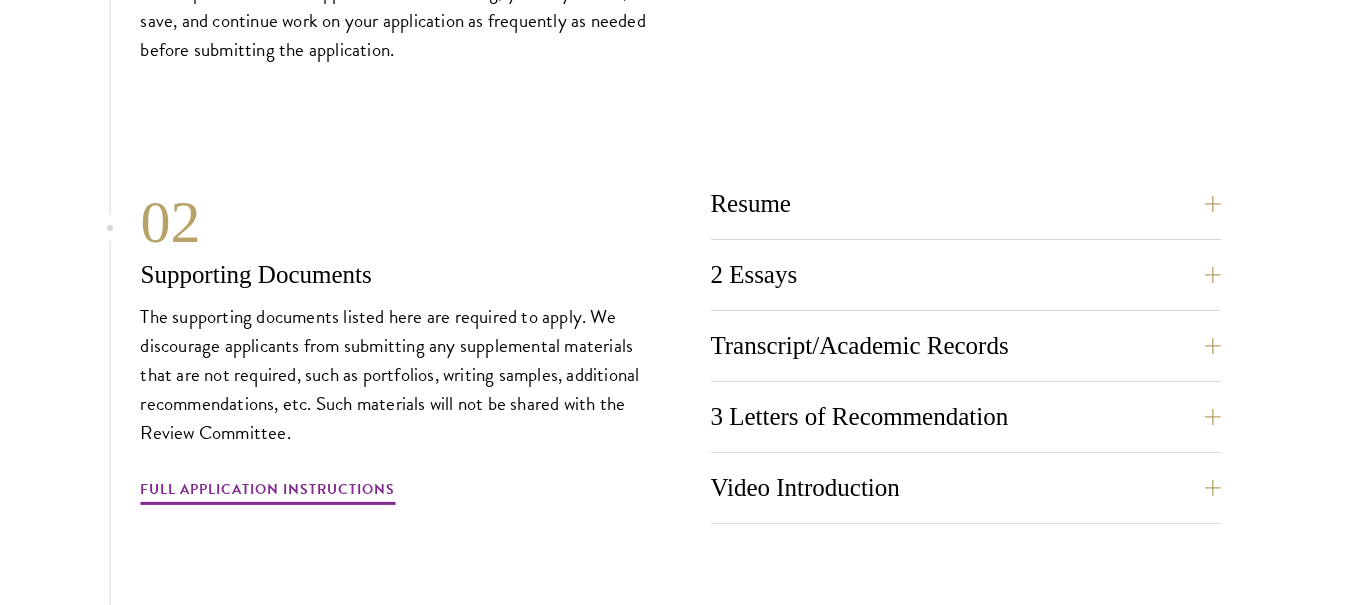 scroll, scrollTop: 7399, scrollLeft: 0, axis: vertical 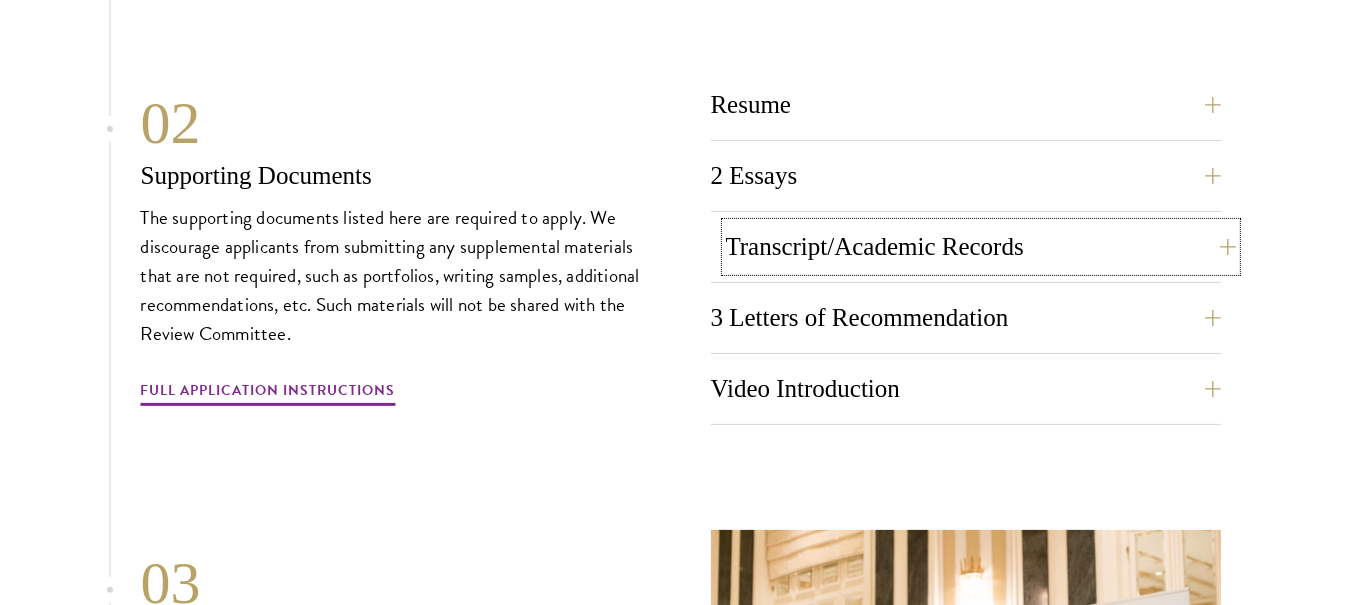 click on "Transcript/Academic Records" at bounding box center [981, 247] 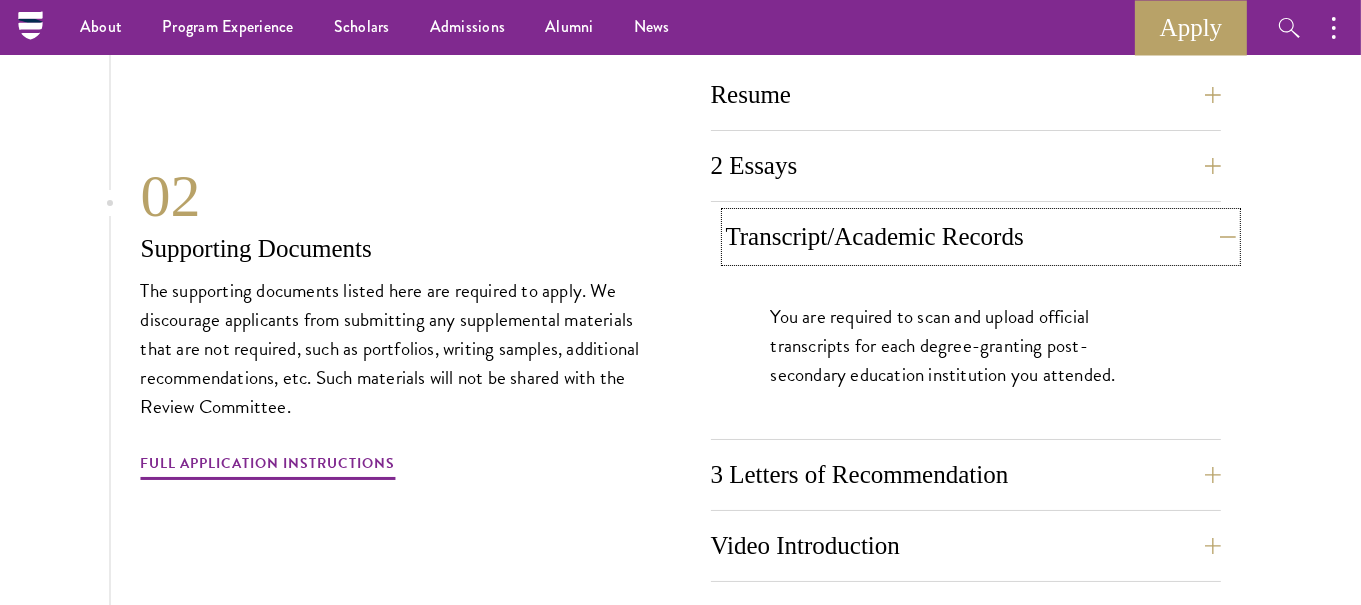 scroll, scrollTop: 6865, scrollLeft: 0, axis: vertical 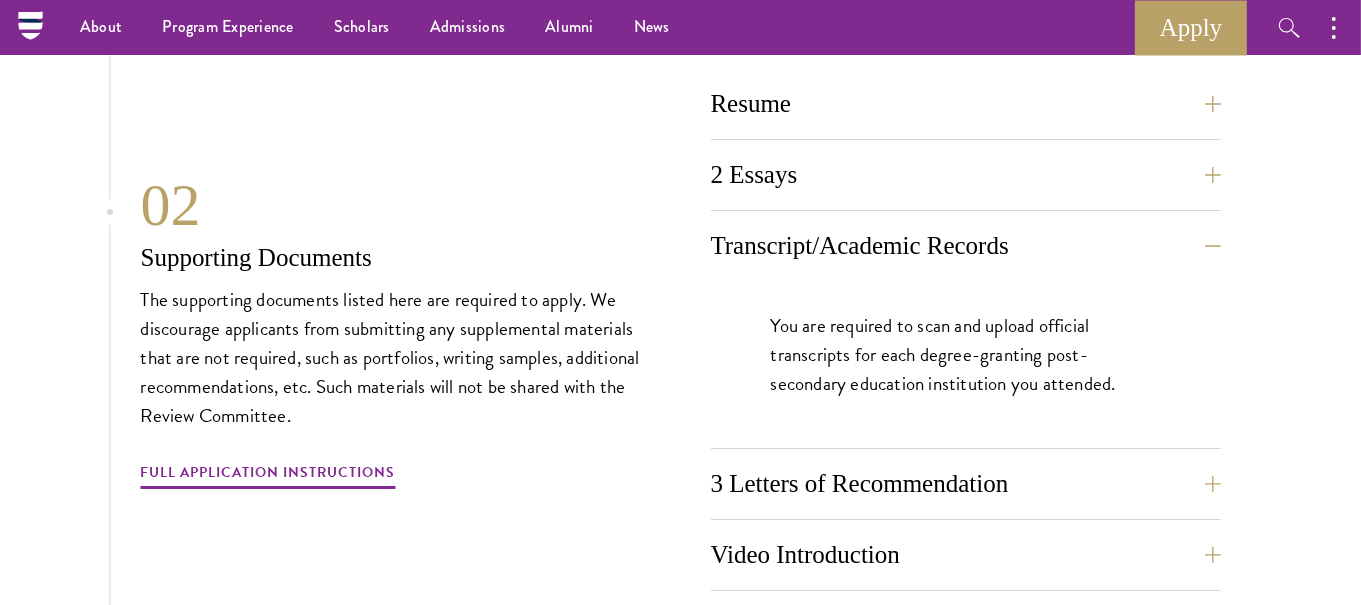 click on "You are required to scan and upload official transcripts for each degree-granting post-secondary education institution you attended." at bounding box center [966, 364] 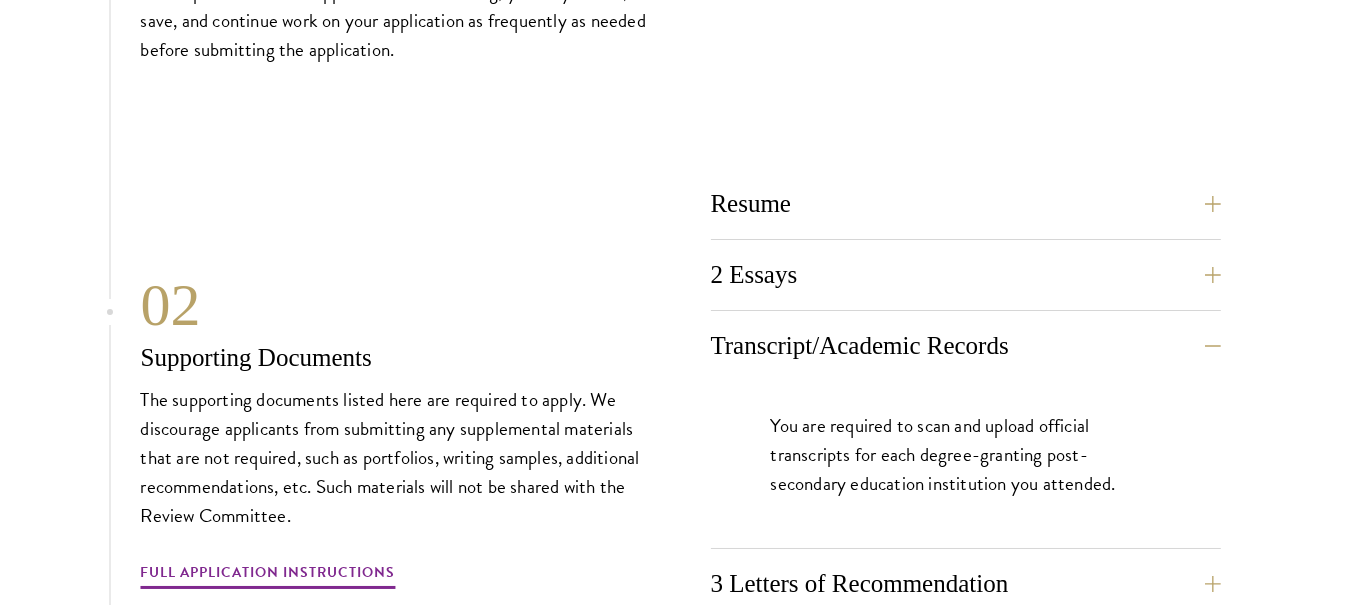 scroll, scrollTop: 6865, scrollLeft: 0, axis: vertical 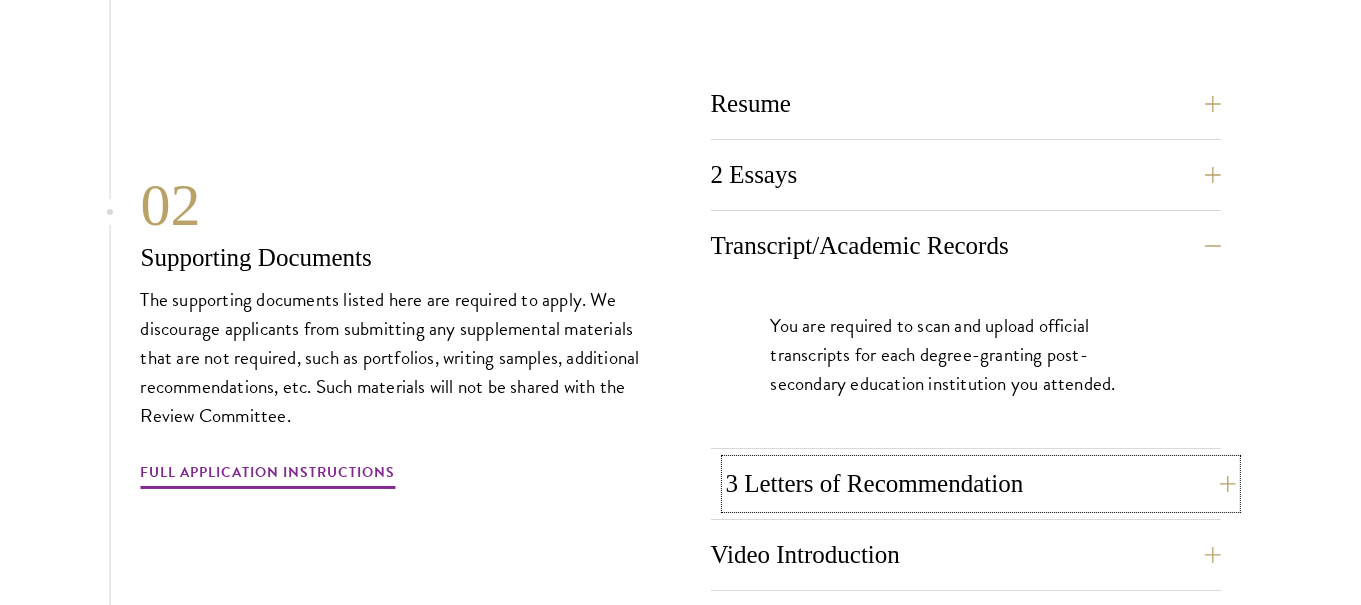 click on "3 Letters of Recommendation" at bounding box center (981, 484) 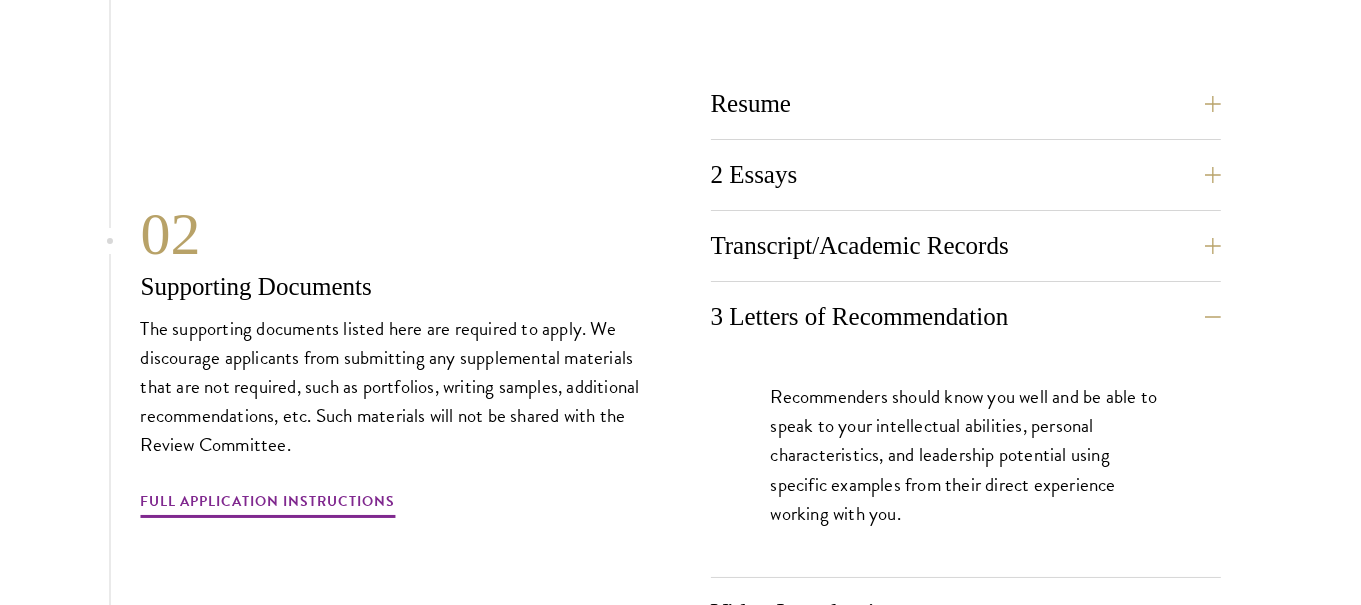 click on "Recommenders should know you well and be able to speak to your intellectual abilities, personal characteristics, and leadership potential using specific examples from their direct experience working with you." at bounding box center (966, 454) 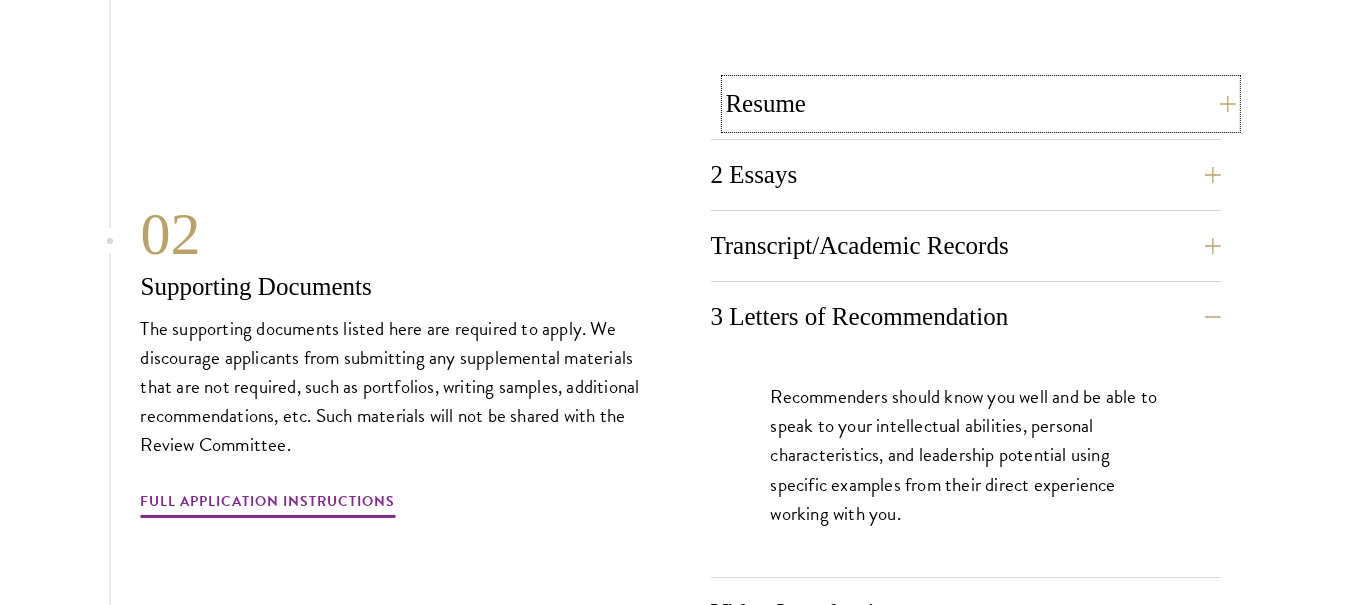 click on "Resume" at bounding box center [981, 104] 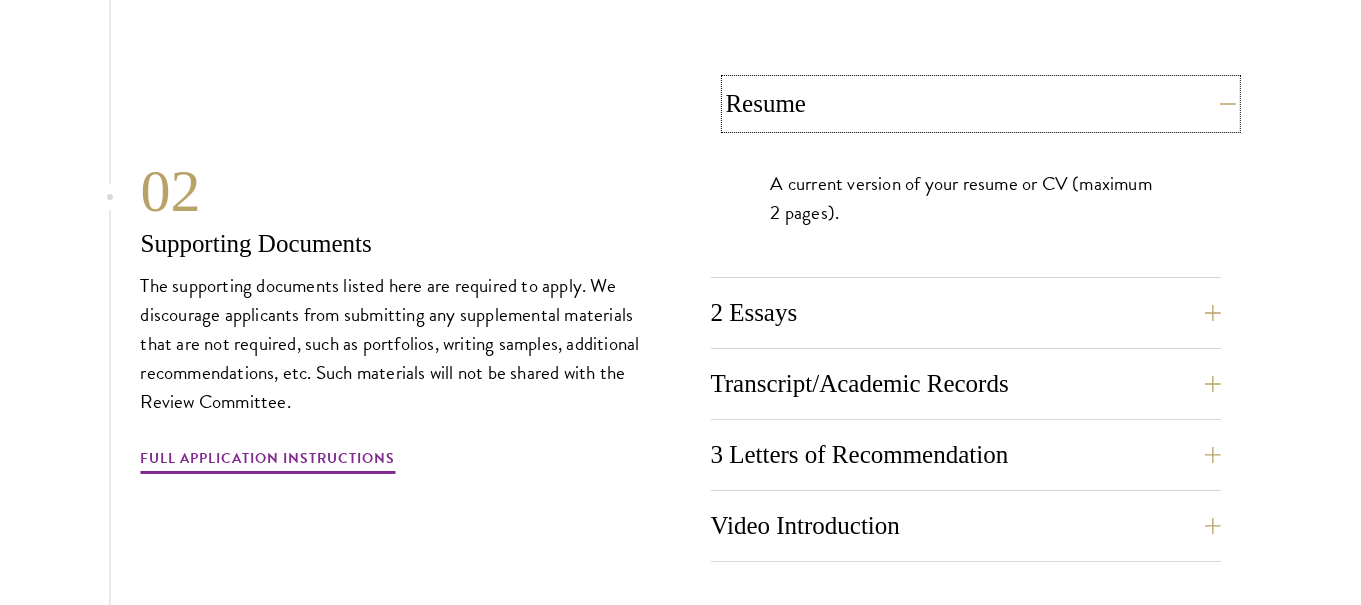 click on "Resume" at bounding box center (981, 104) 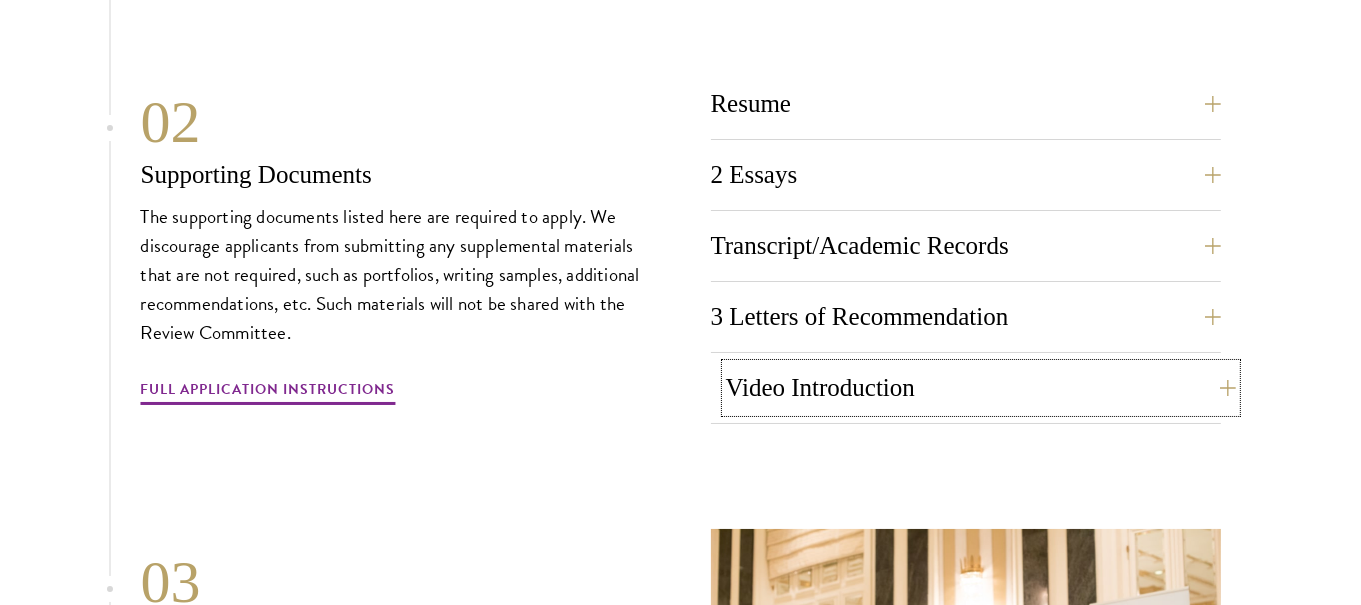 click on "Video Introduction" at bounding box center [981, 388] 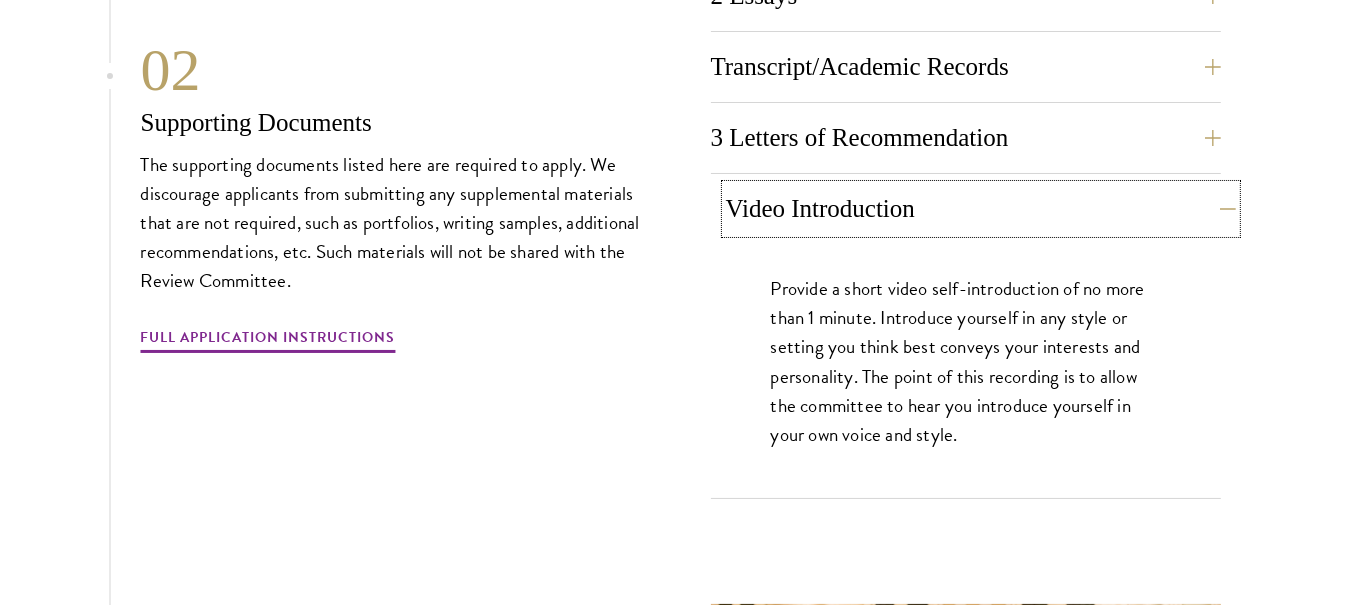 scroll, scrollTop: 7065, scrollLeft: 0, axis: vertical 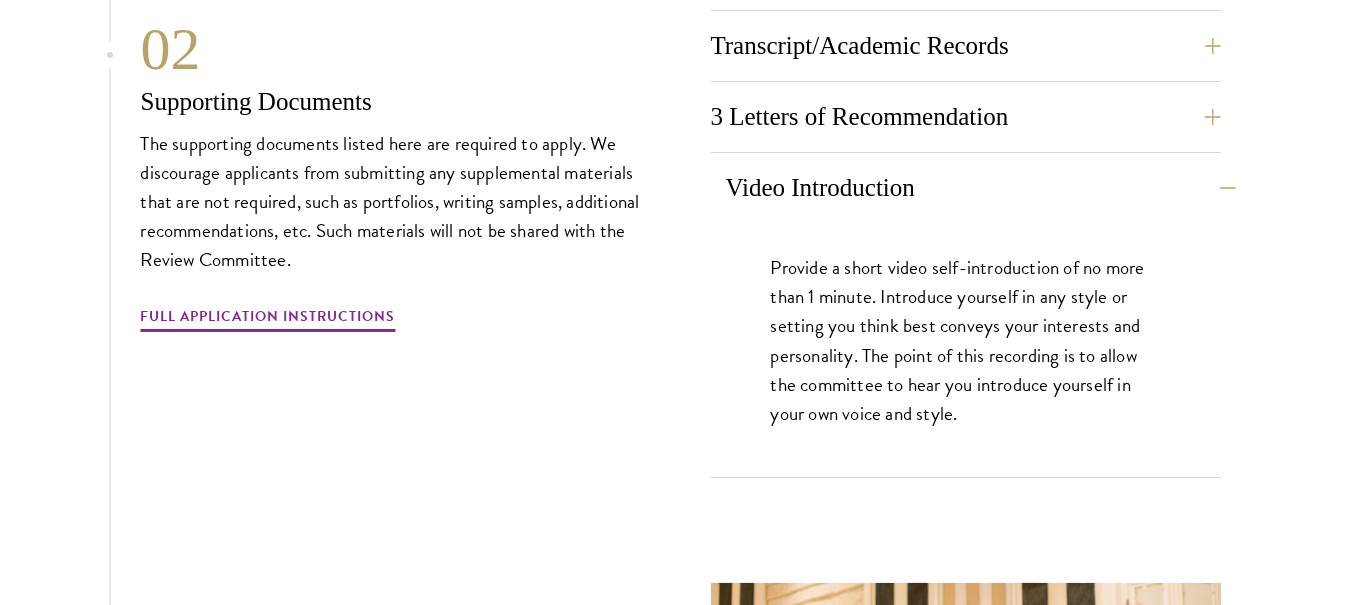 click on "Provide a short video self-introduction of no more than 1 minute. Introduce yourself in any style or setting you think best conveys your interests and personality. The point of this recording is to allow the committee to hear you introduce yourself in your own voice and style." at bounding box center (966, 340) 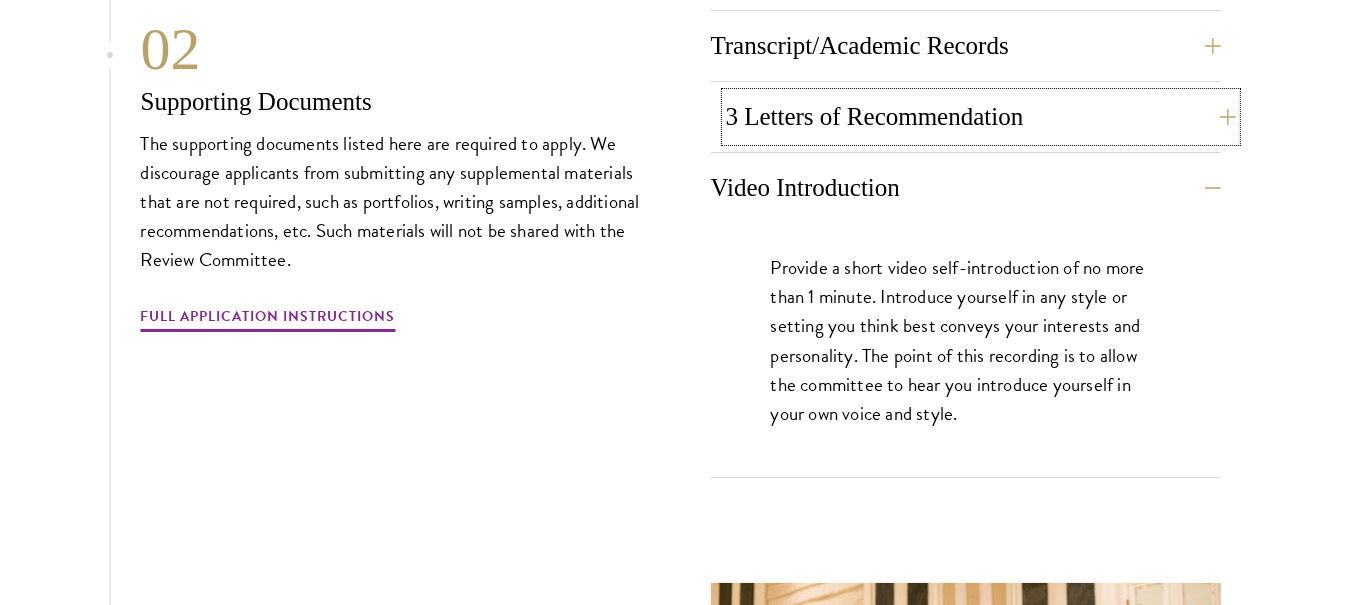 click on "3 Letters of Recommendation" at bounding box center [981, 117] 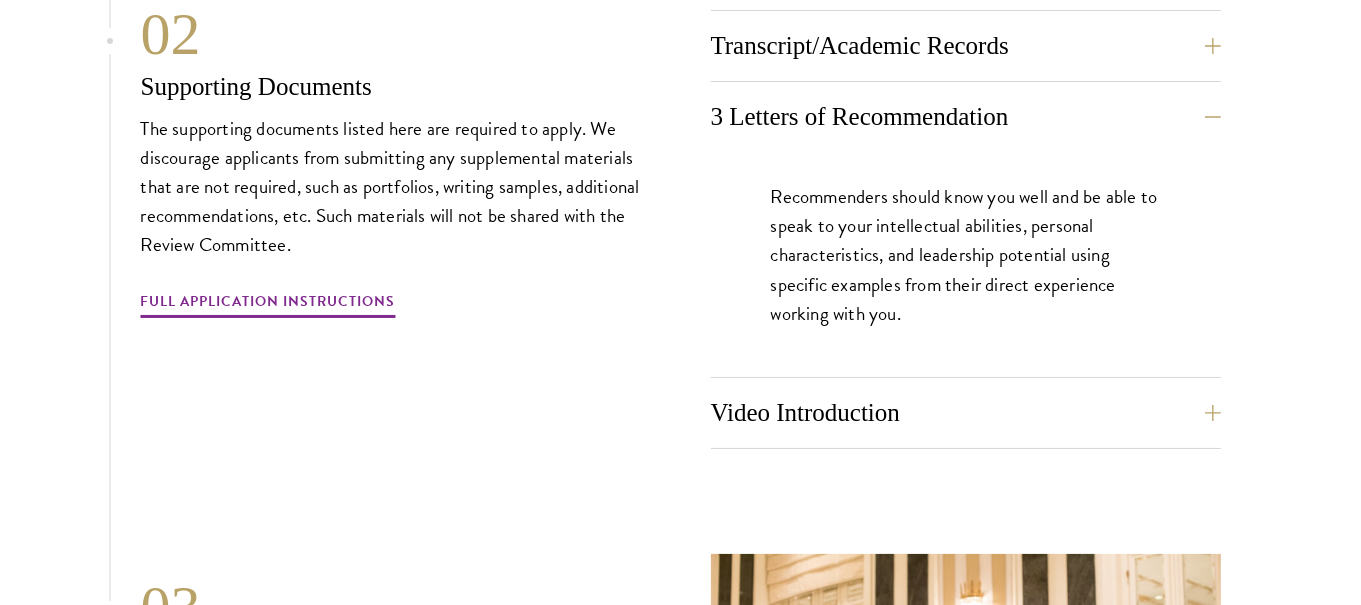 click on "Video Introduction
Provide a short video self-introduction of no more than 1 minute. Introduce yourself in any style or setting you think best conveys your interests and personality. The point of this recording is to allow the committee to hear you introduce yourself in your own voice and style." at bounding box center (966, 419) 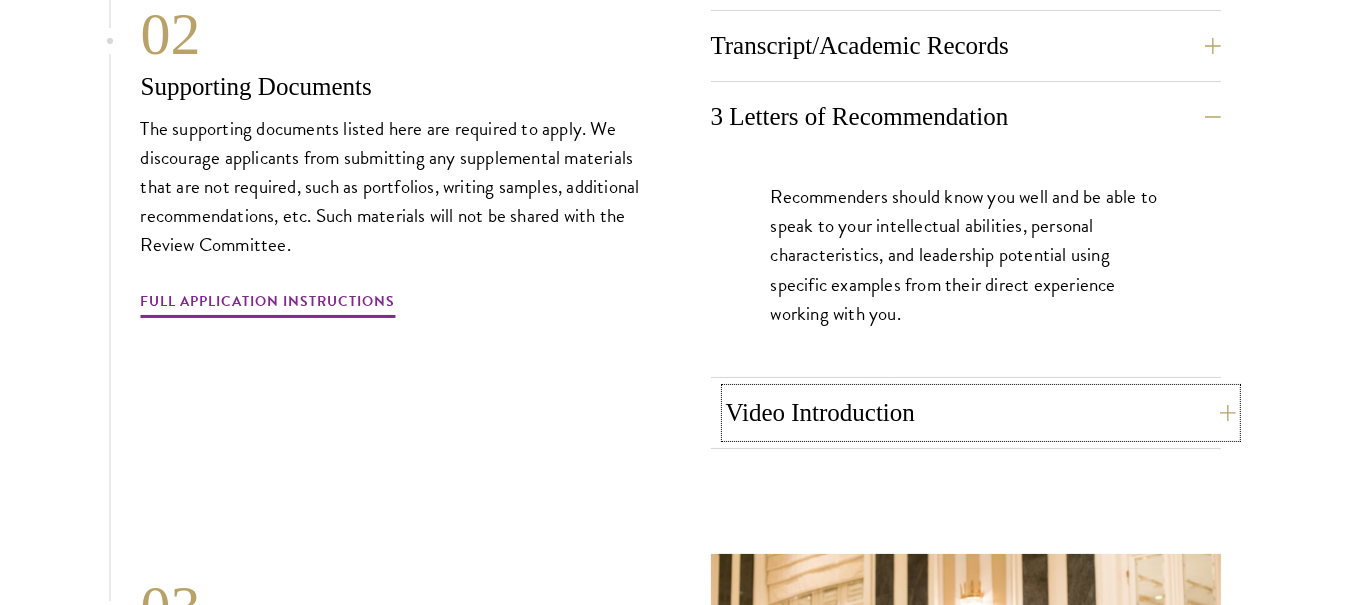 click on "Video Introduction" at bounding box center [981, 413] 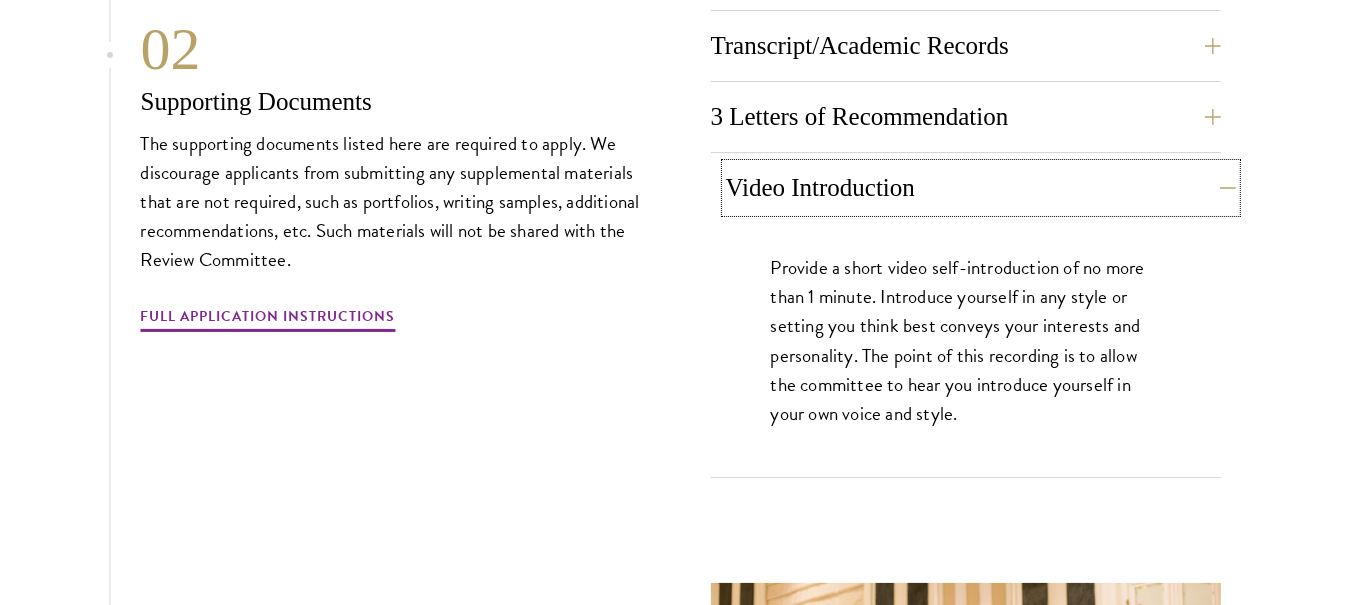 click on "Video Introduction" at bounding box center (981, 188) 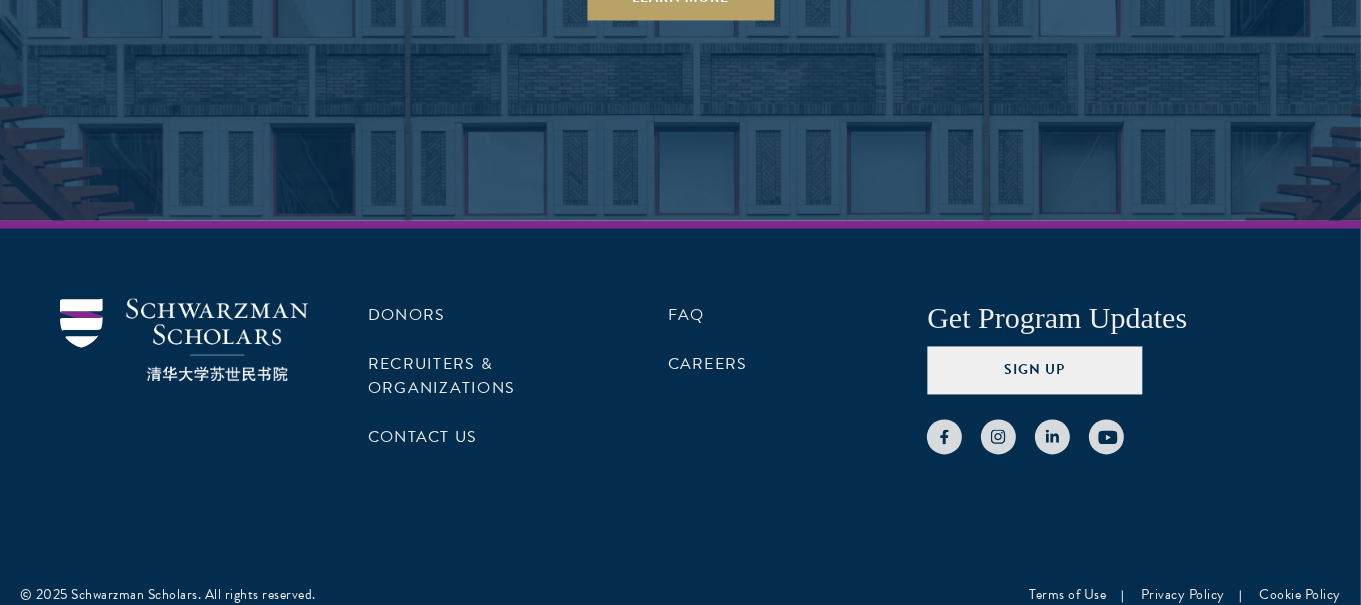 scroll, scrollTop: 10518, scrollLeft: 0, axis: vertical 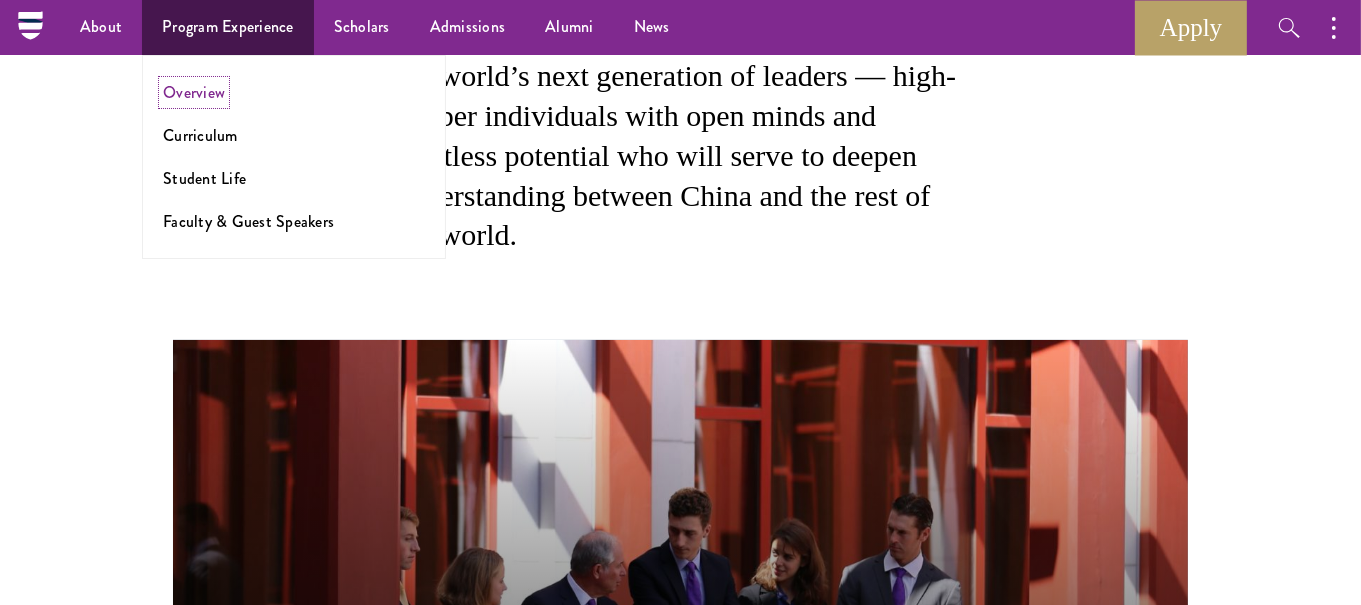 click on "Overview" at bounding box center (194, 92) 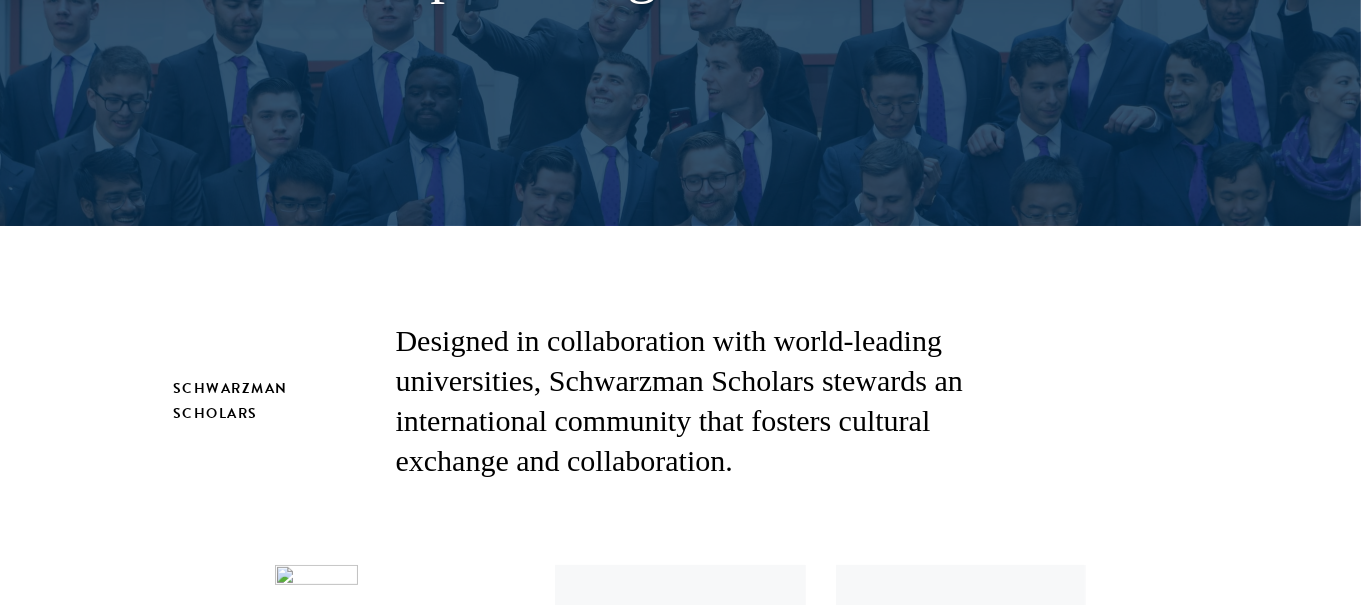 scroll, scrollTop: 0, scrollLeft: 0, axis: both 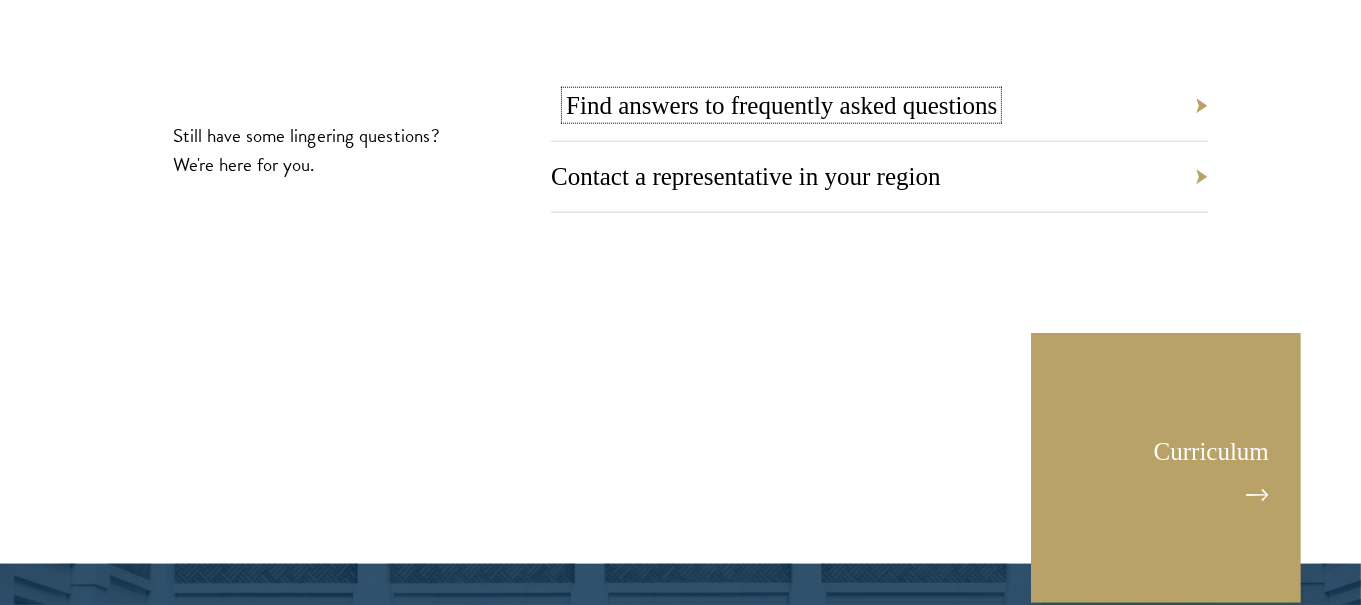 click on "Find answers to frequently asked questions" at bounding box center [781, 105] 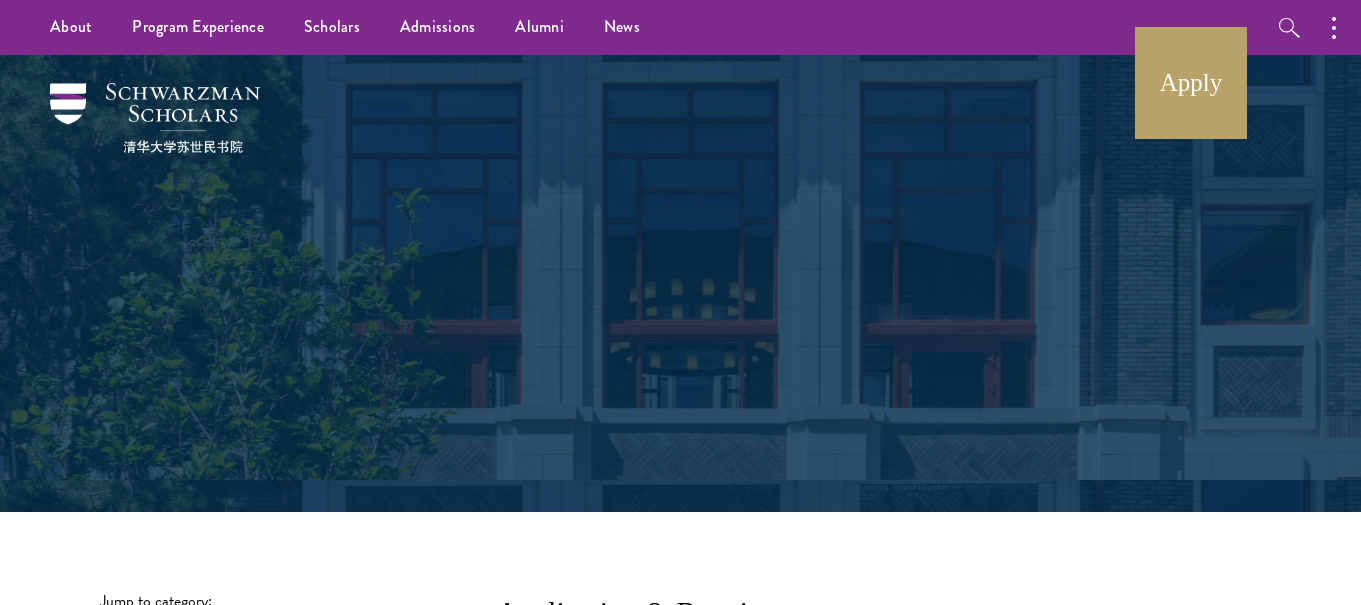 scroll, scrollTop: 399, scrollLeft: 0, axis: vertical 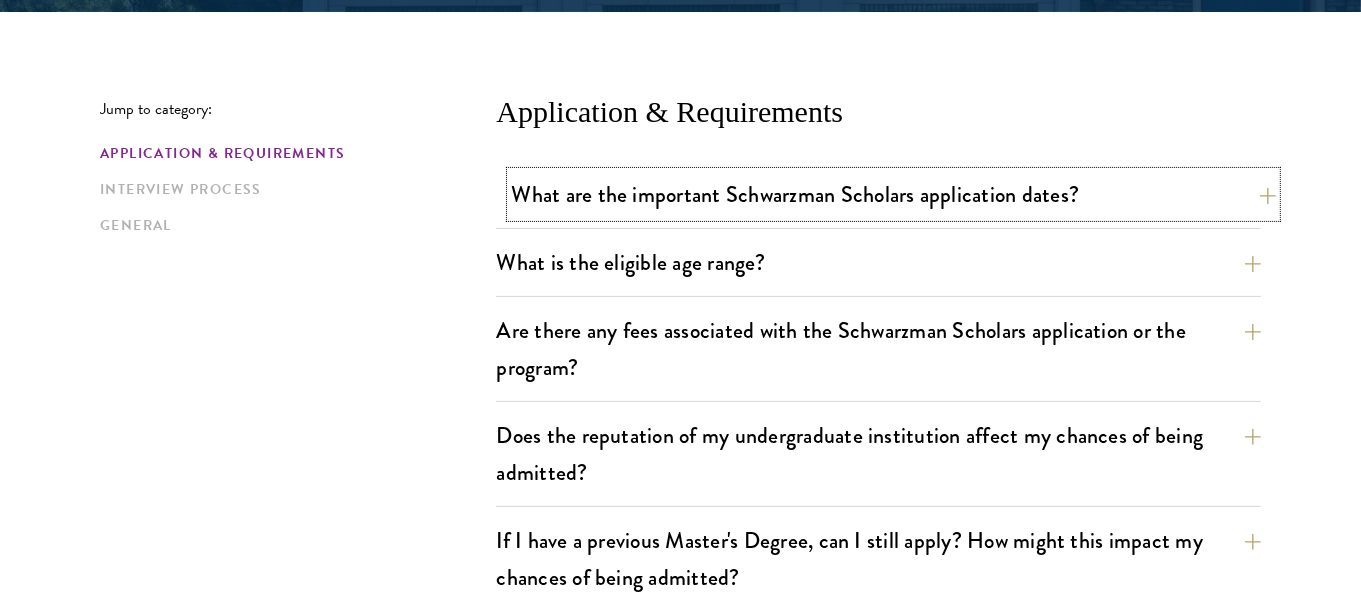 click on "What are the important Schwarzman Scholars application dates?" at bounding box center [893, 194] 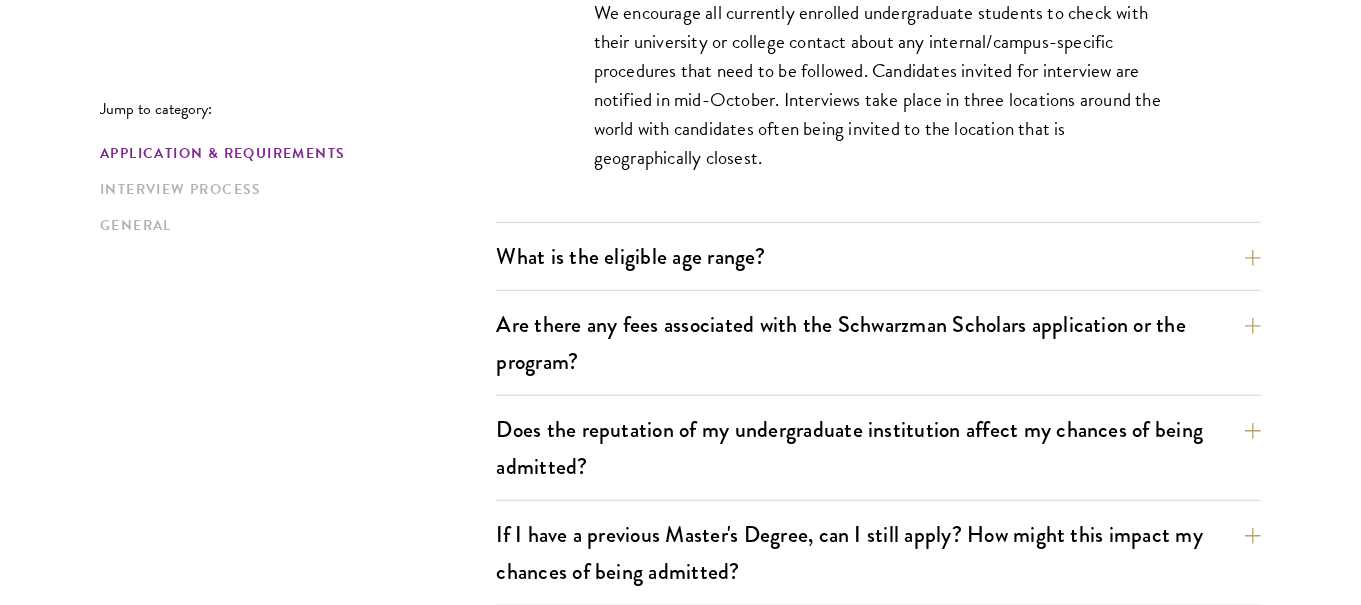 scroll, scrollTop: 1200, scrollLeft: 0, axis: vertical 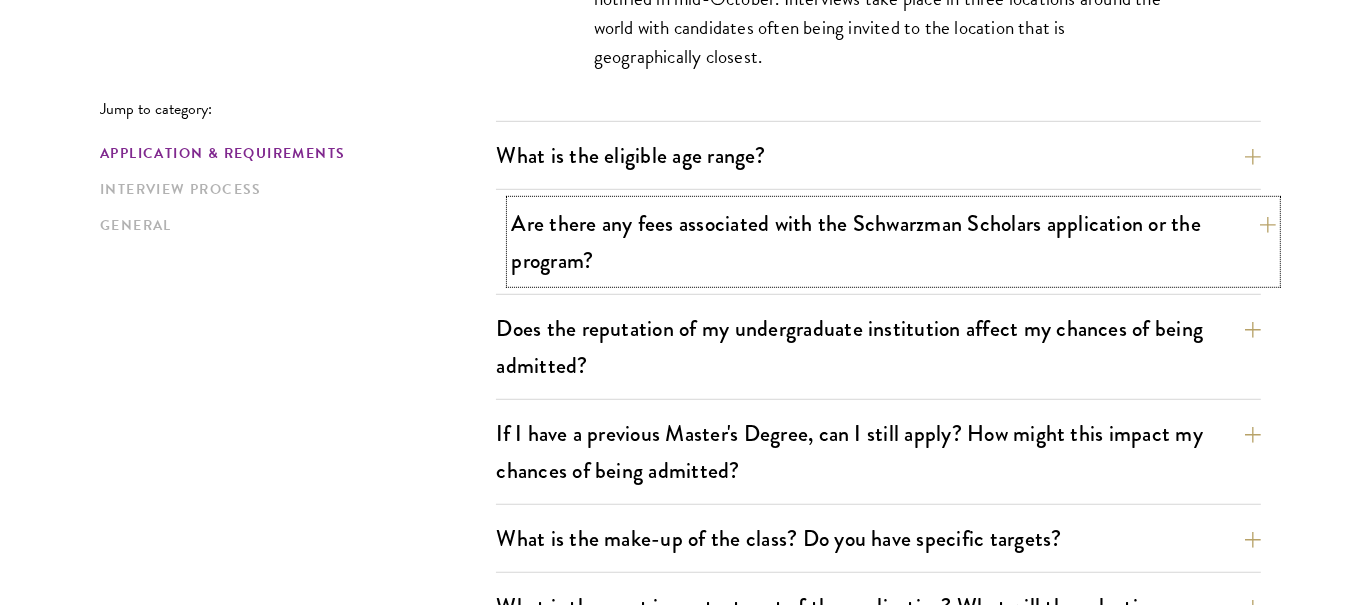 click on "Are there any fees associated with the Schwarzman Scholars application or the program?" at bounding box center [893, 242] 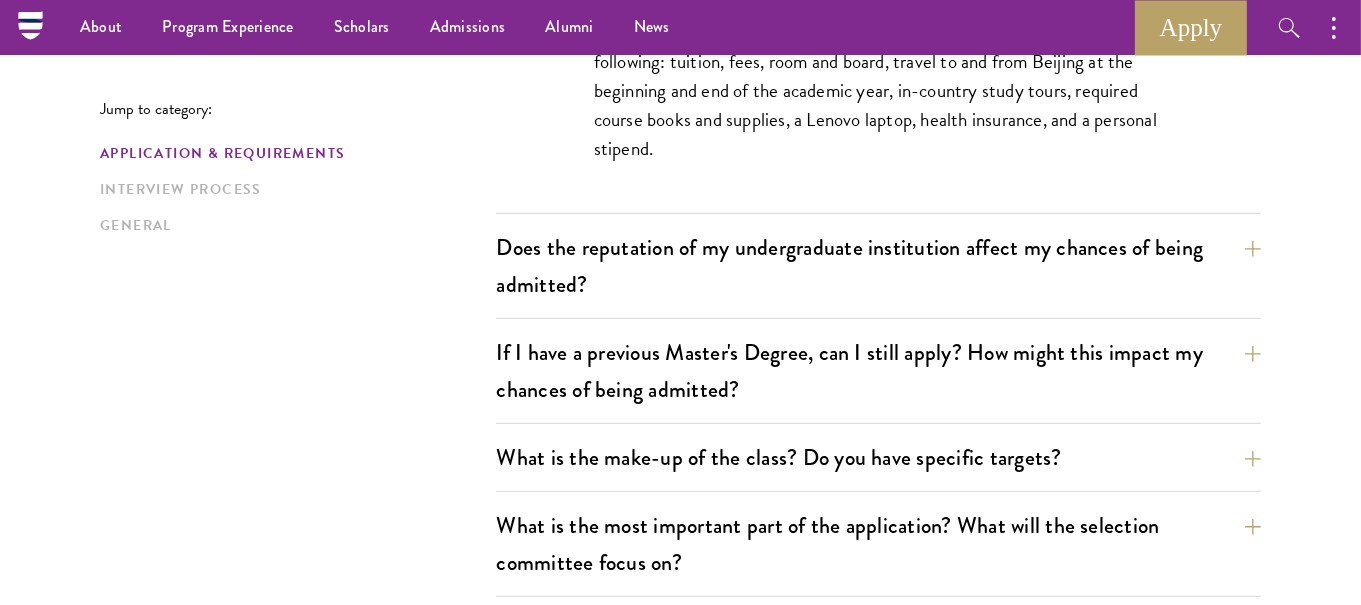 scroll, scrollTop: 800, scrollLeft: 0, axis: vertical 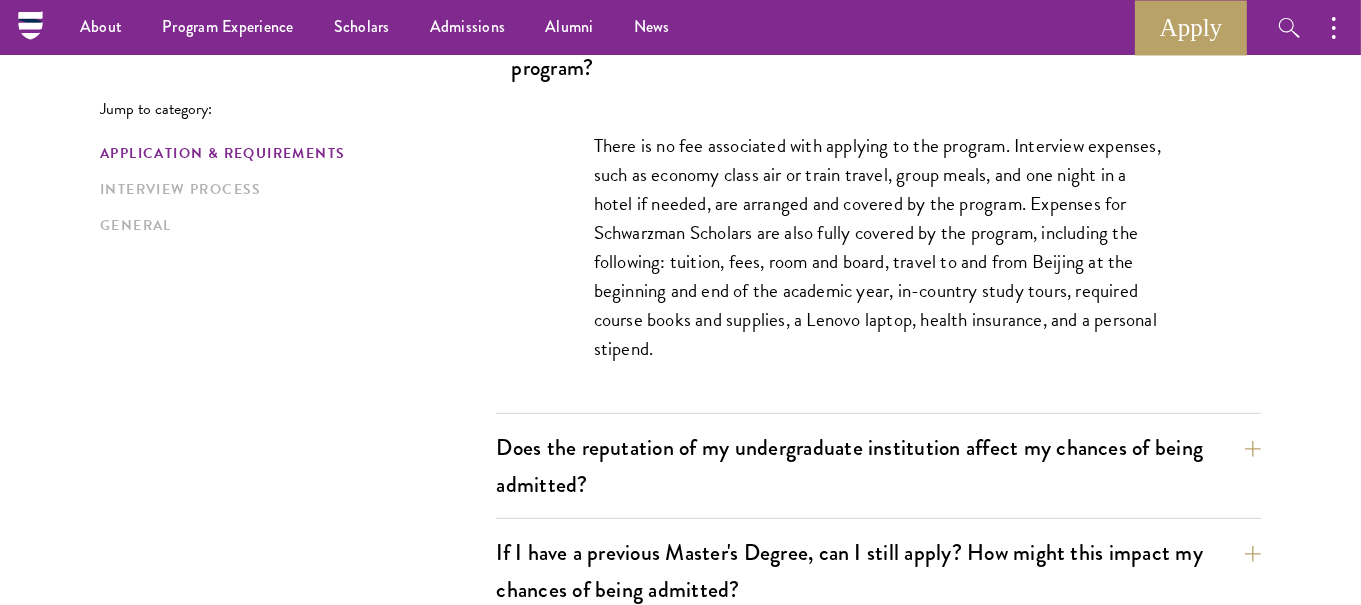 click on "There is no fee associated with applying to the program. Interview expenses, such as economy class air or train travel, group meals, and one night in a hotel if needed, are arranged and covered by the program. Expenses for Schwarzman Scholars are also fully covered by the program, including the following: tuition, fees, room and board, travel to and from Beijing at the beginning and end of the academic year, in-country study tours, required course books and supplies, a Lenovo laptop, health insurance, and a personal stipend." at bounding box center [879, 247] 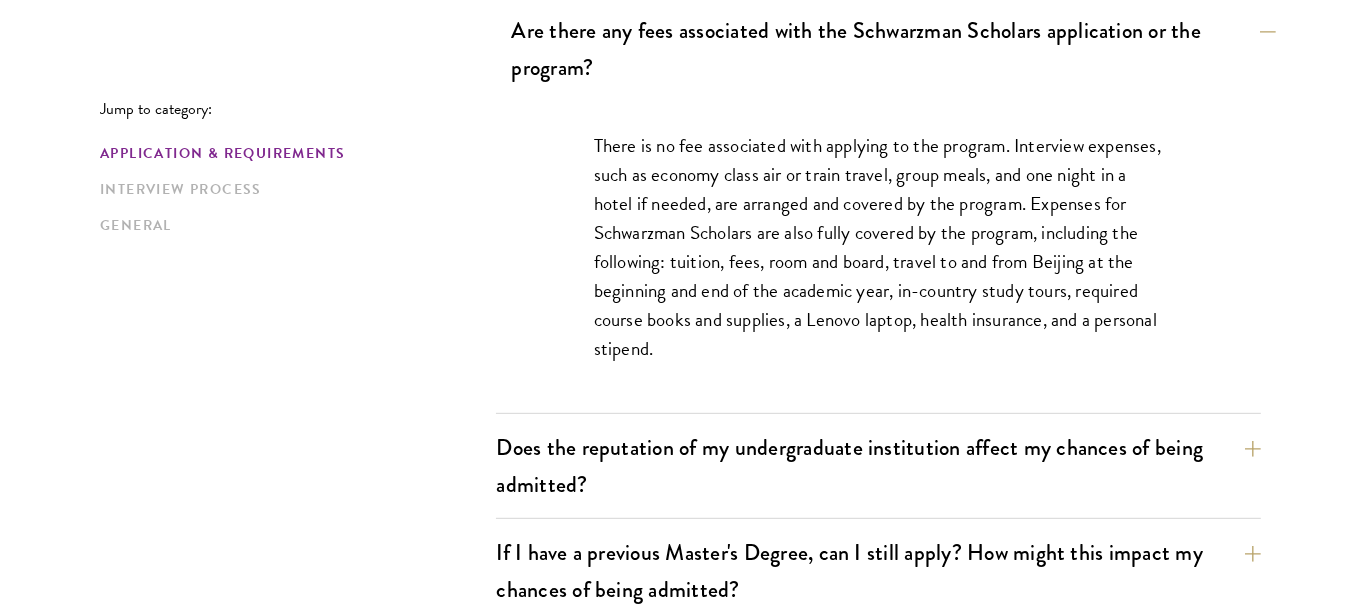 scroll, scrollTop: 1000, scrollLeft: 0, axis: vertical 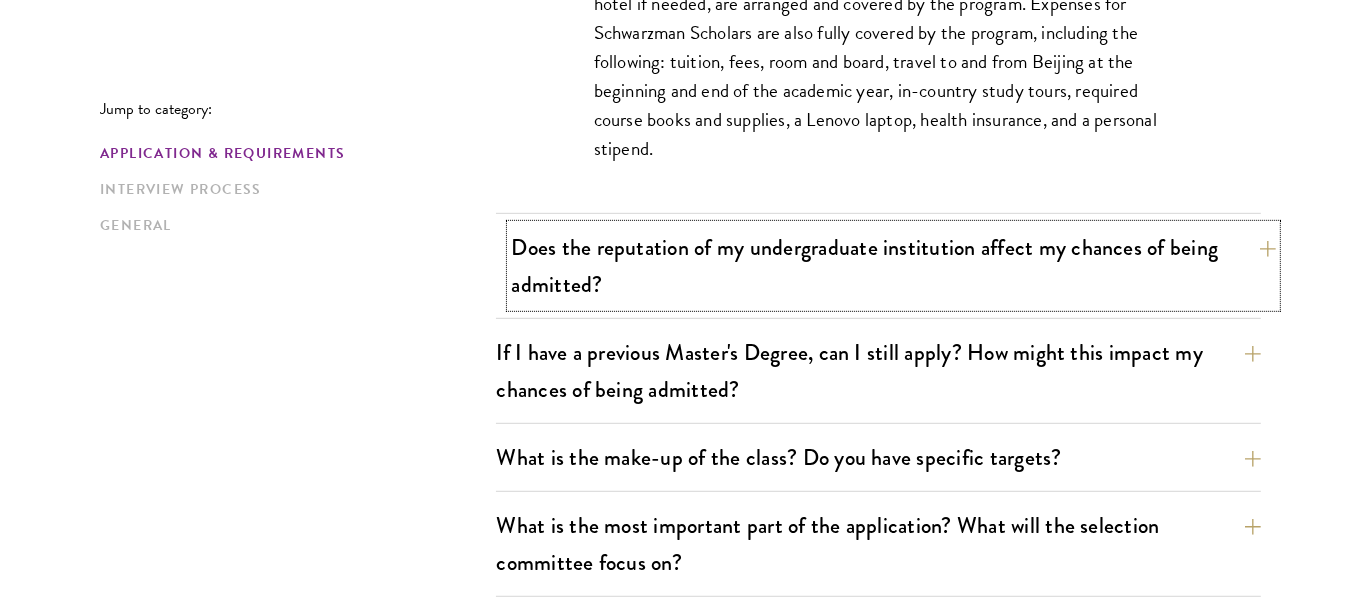 click on "Does the reputation of my undergraduate institution affect my chances of being admitted?" at bounding box center (893, 266) 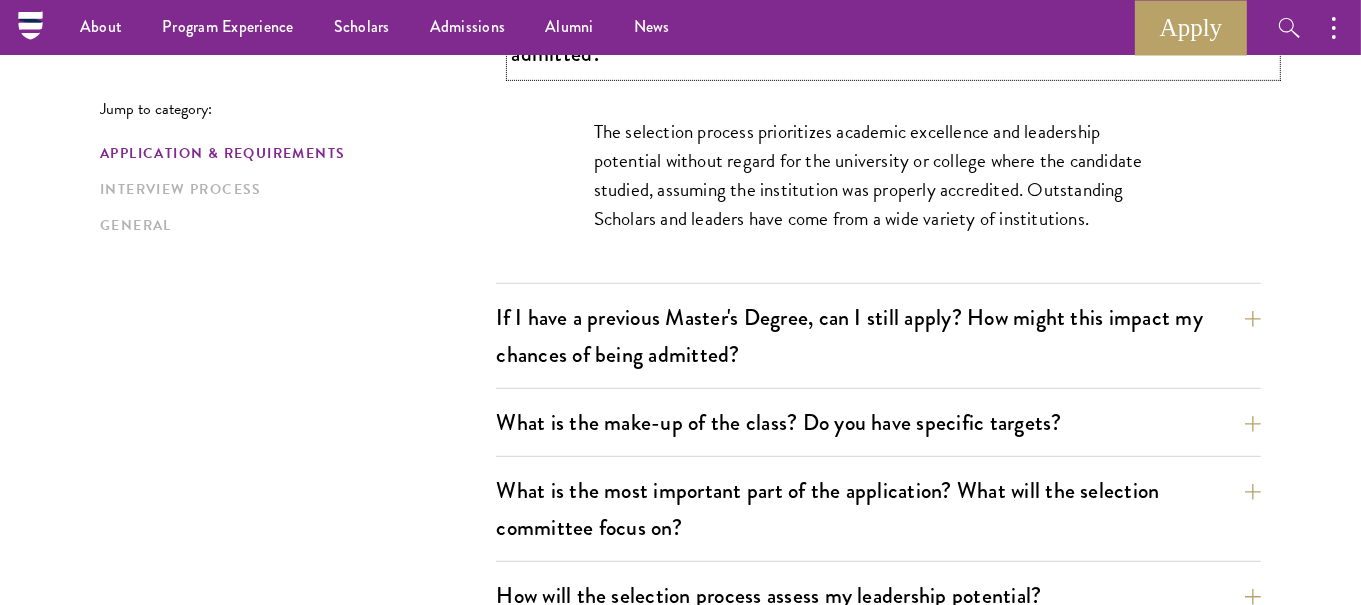 scroll, scrollTop: 899, scrollLeft: 0, axis: vertical 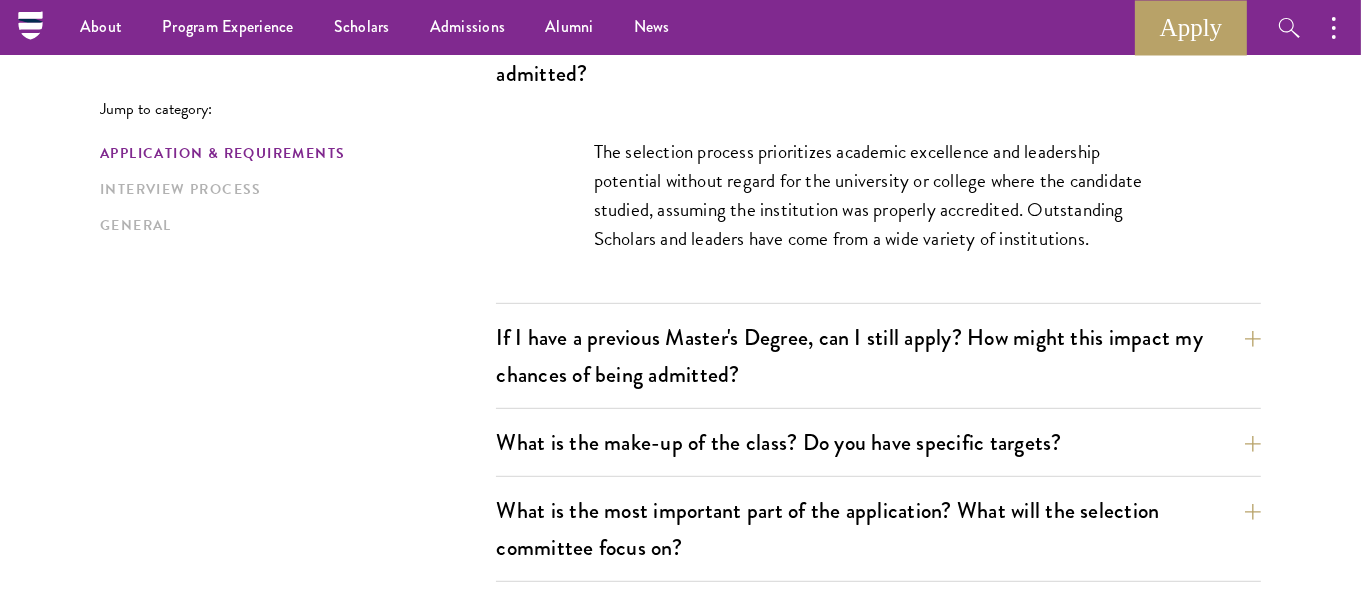 click on "The selection process prioritizes academic excellence and leadership potential without regard for the university or college where the candidate studied, assuming the institution was properly accredited. Outstanding Scholars and leaders have come from a wide variety of institutions." at bounding box center (879, 195) 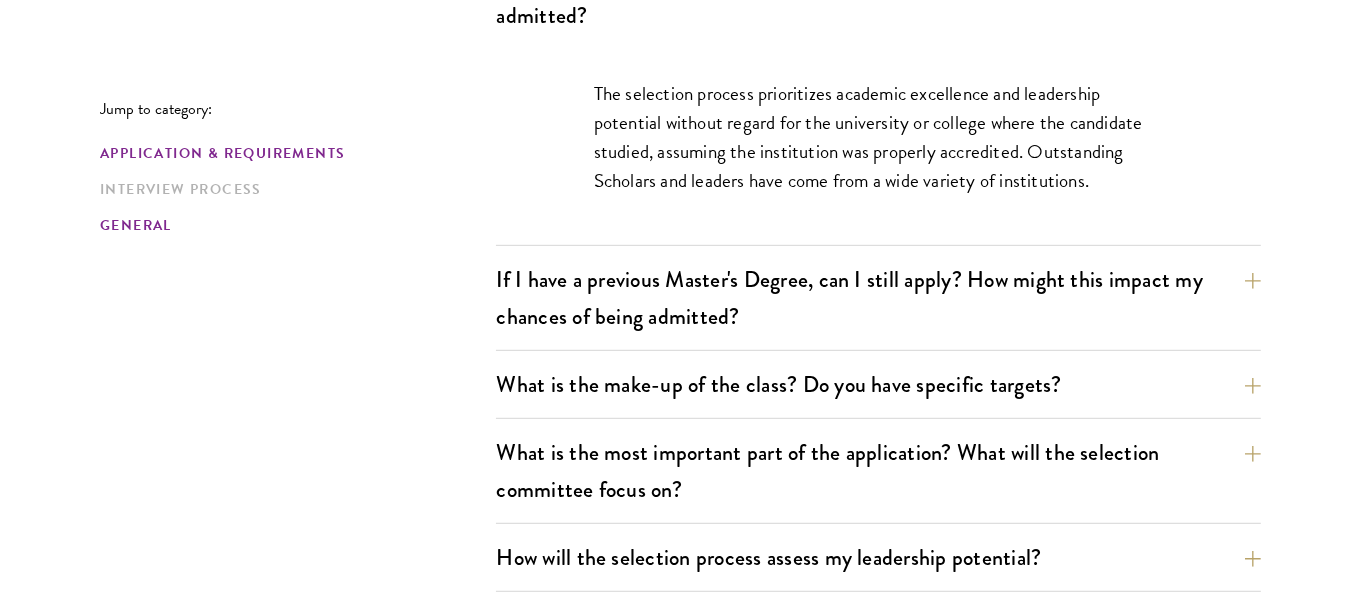 scroll, scrollTop: 1000, scrollLeft: 0, axis: vertical 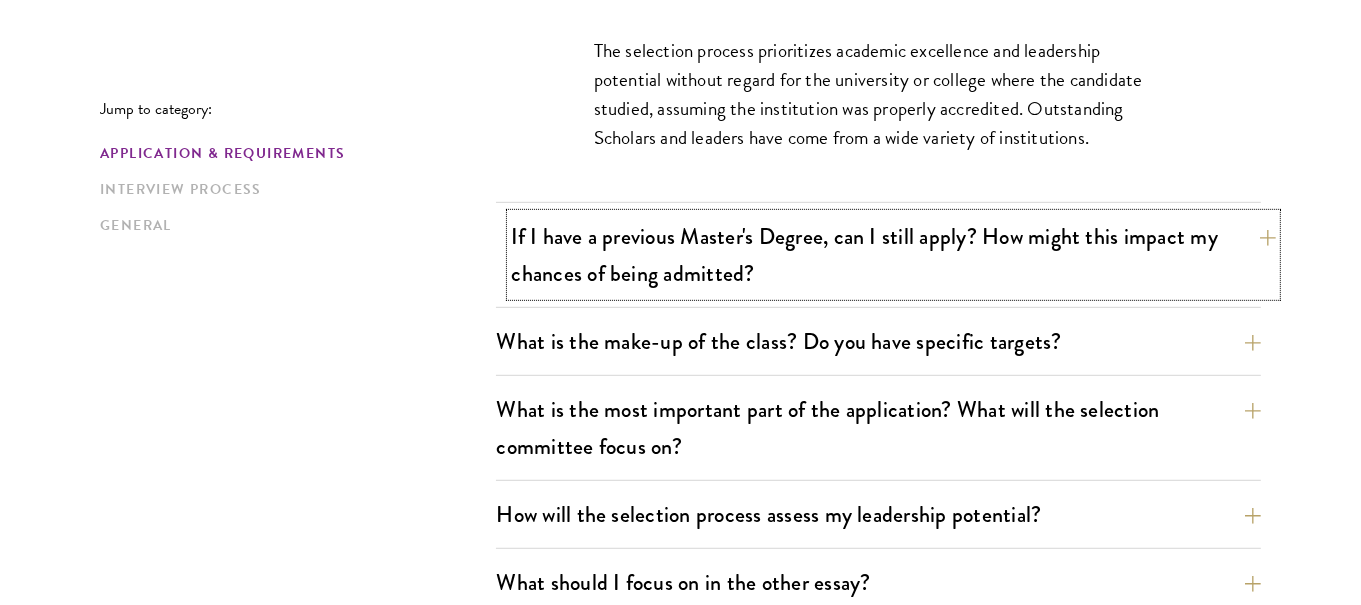 click on "If I have a previous Master's Degree, can I still apply? How might this impact my chances of being admitted?" at bounding box center [893, 255] 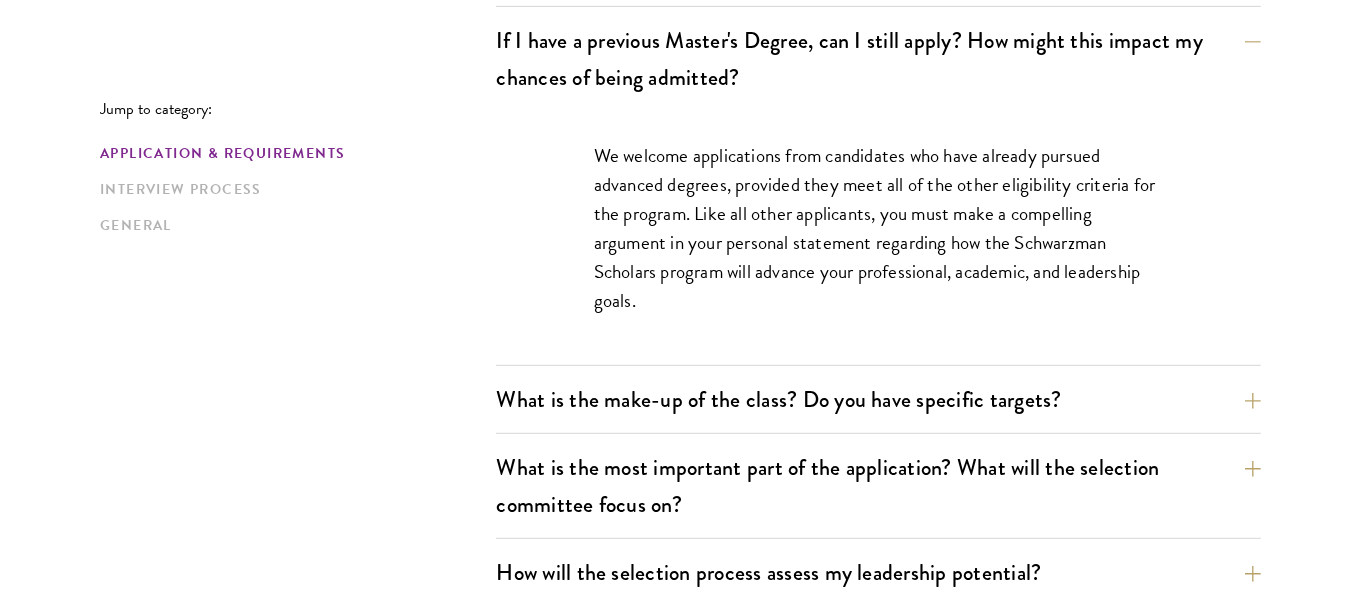 click on "We welcome applications from candidates who have already pursued advanced degrees, provided they meet all of the other eligibility criteria for the program. Like all other applicants, you must make a compelling argument in your personal statement regarding how the Schwarzman Scholars program will advance your professional, academic, and leadership goals." at bounding box center (879, 228) 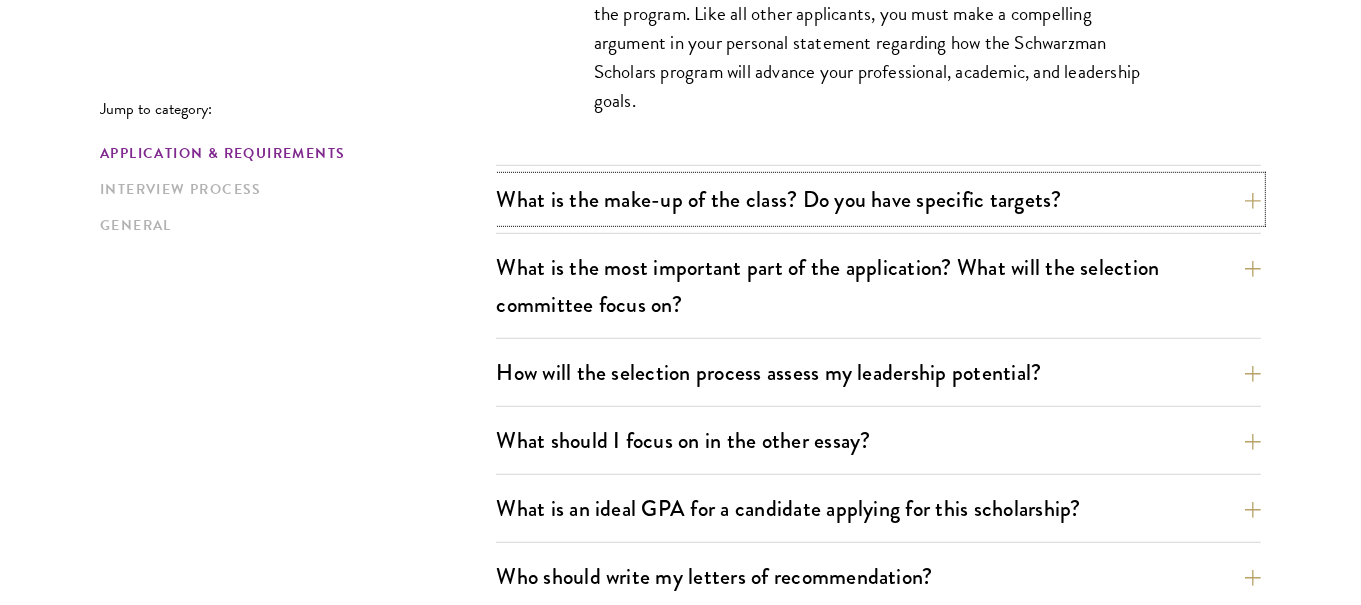 click on "What is the make-up of the class? Do you have specific targets?" at bounding box center (878, 199) 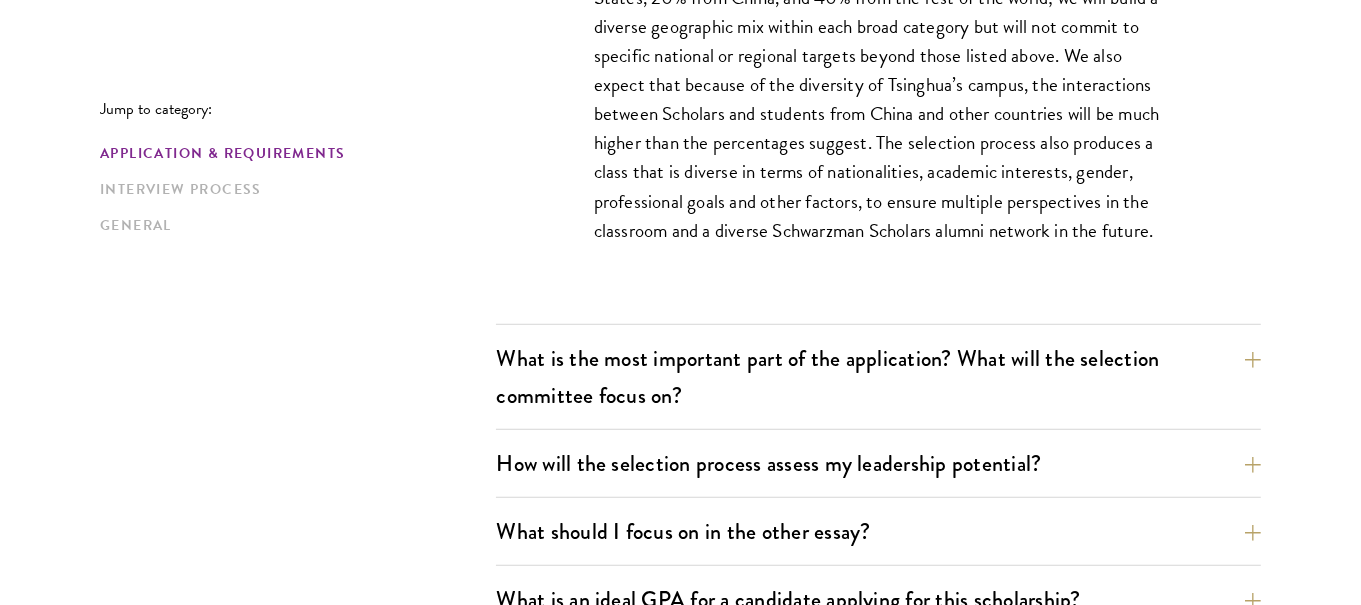 scroll, scrollTop: 1300, scrollLeft: 0, axis: vertical 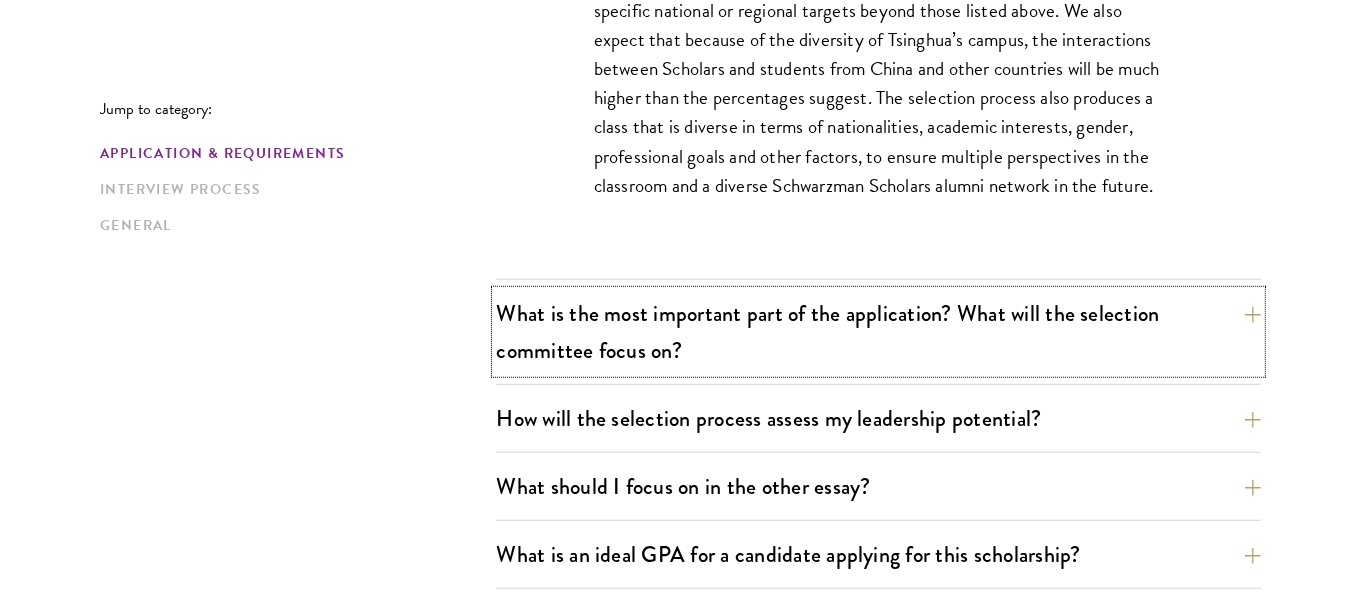 click on "What is the most important part of the application? What will the selection committee focus on?" at bounding box center (878, 332) 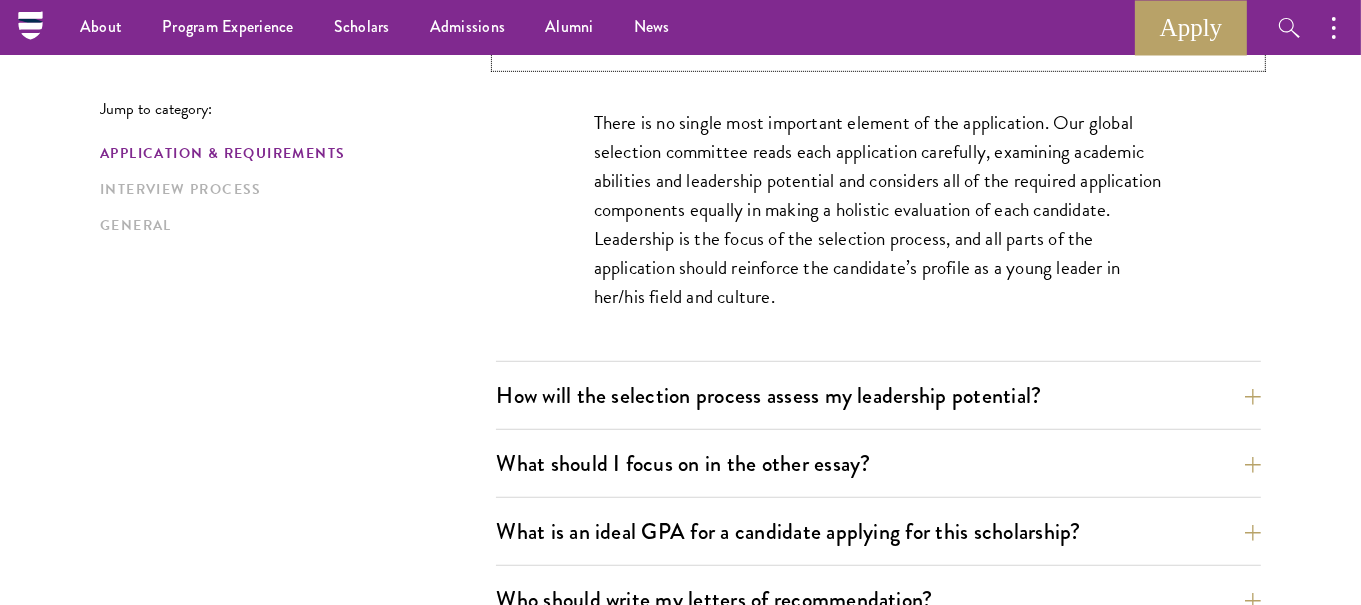 scroll, scrollTop: 1300, scrollLeft: 0, axis: vertical 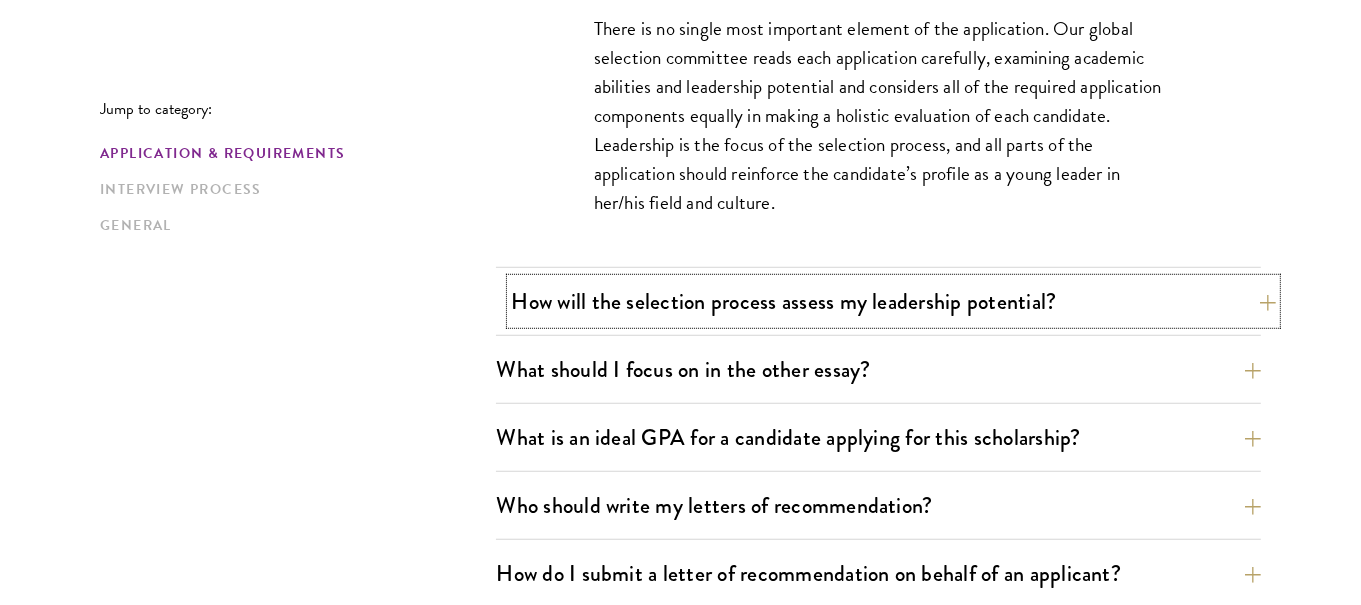click on "How will the selection process assess my leadership potential?" at bounding box center [893, 301] 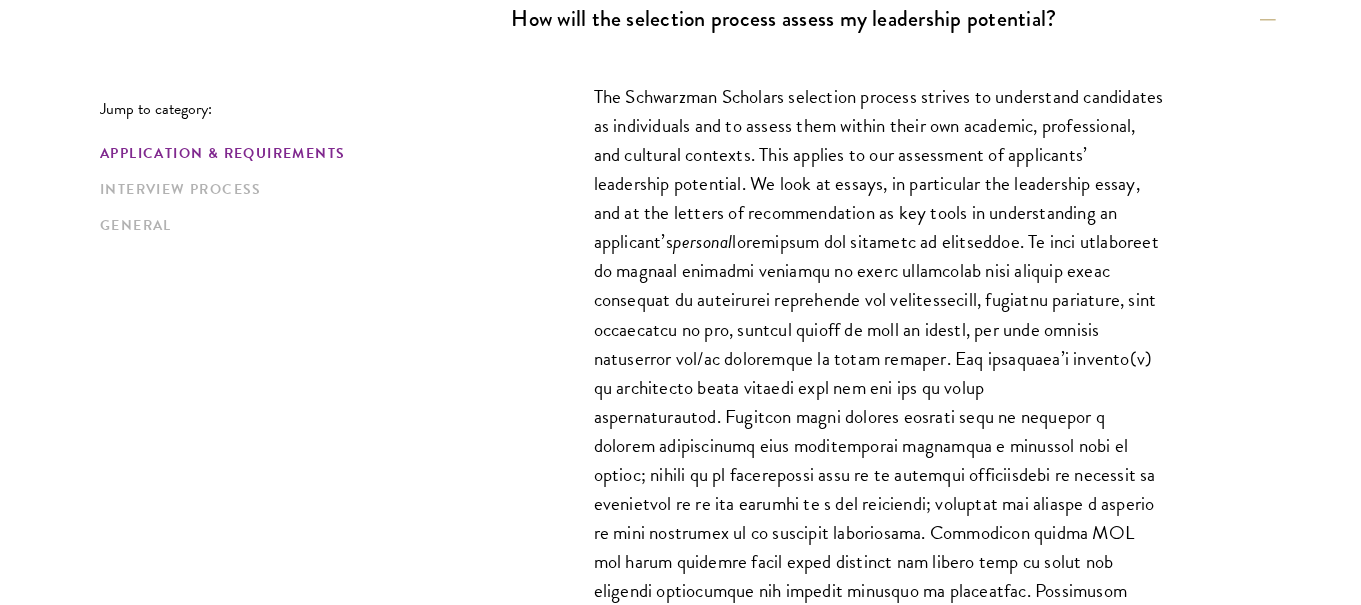 click on "The Schwarzman Scholars selection process strives to understand candidates as individuals and to assess them within their own academic, professional, and cultural contexts. This applies to our assessment of applicants’ leadership potential. We look at essays, in particular the leadership essay, and at the letters of recommendation as key tools in understanding an applicant’s  personal" at bounding box center (879, 401) 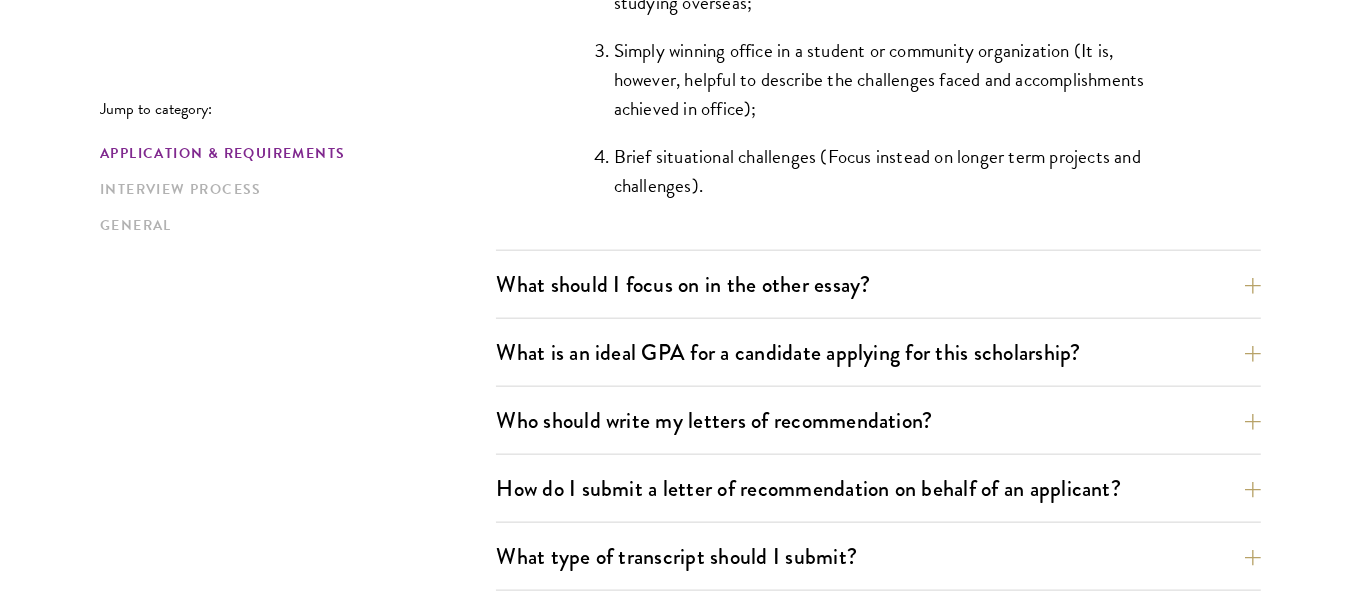 scroll, scrollTop: 2200, scrollLeft: 0, axis: vertical 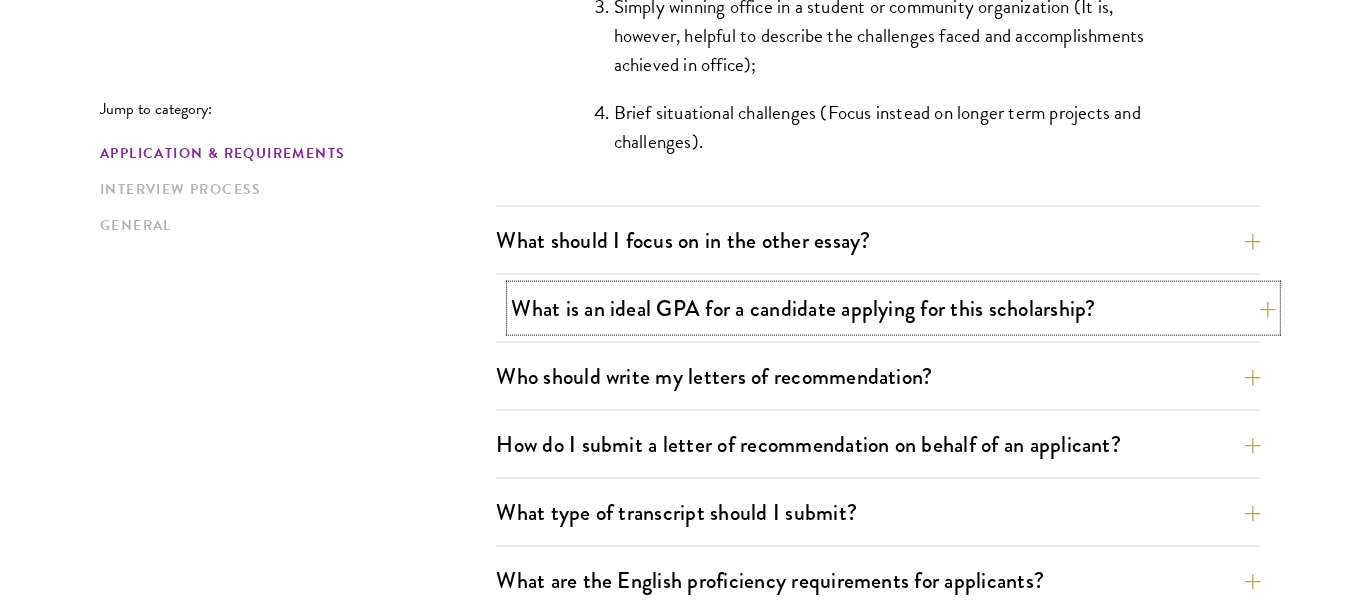 click on "What is an ideal GPA for a candidate applying for this scholarship?" at bounding box center [893, 308] 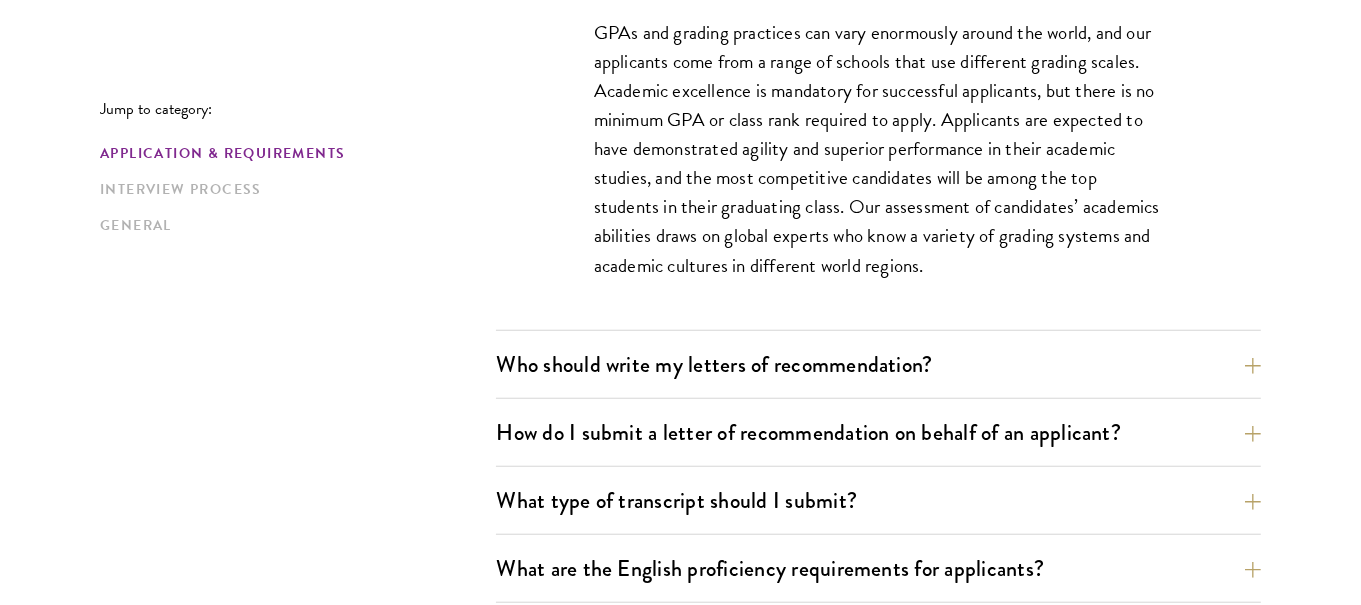 scroll, scrollTop: 1599, scrollLeft: 0, axis: vertical 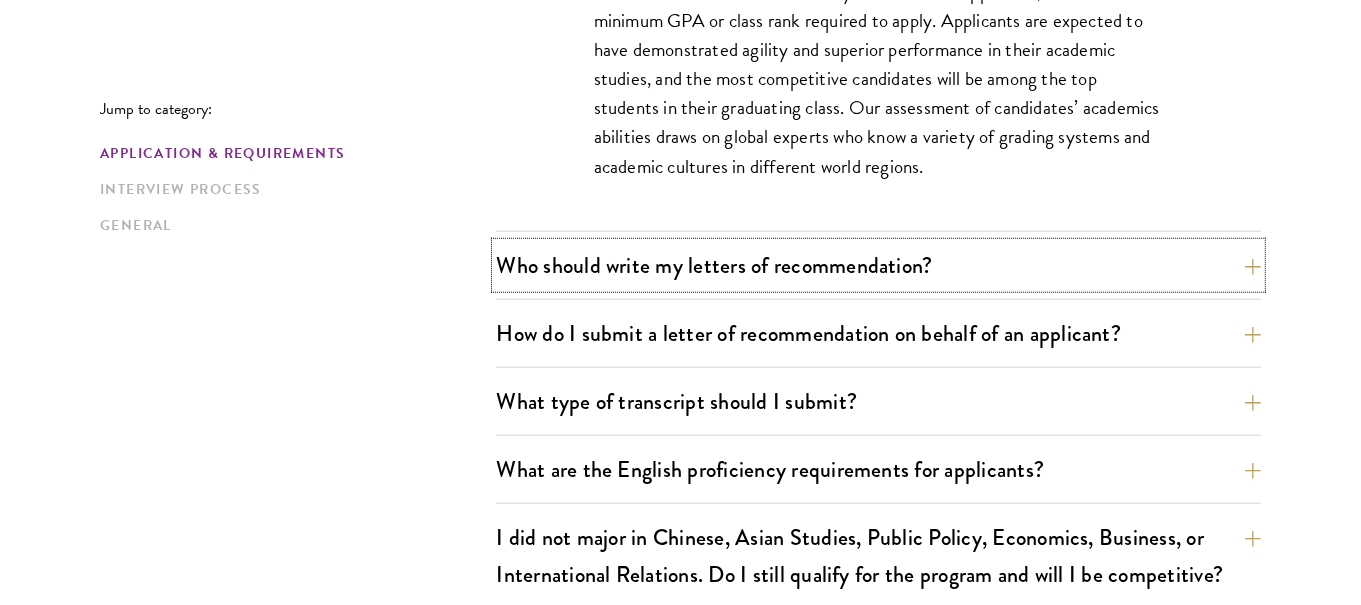 click on "Who should write my letters of recommendation?" at bounding box center (878, 265) 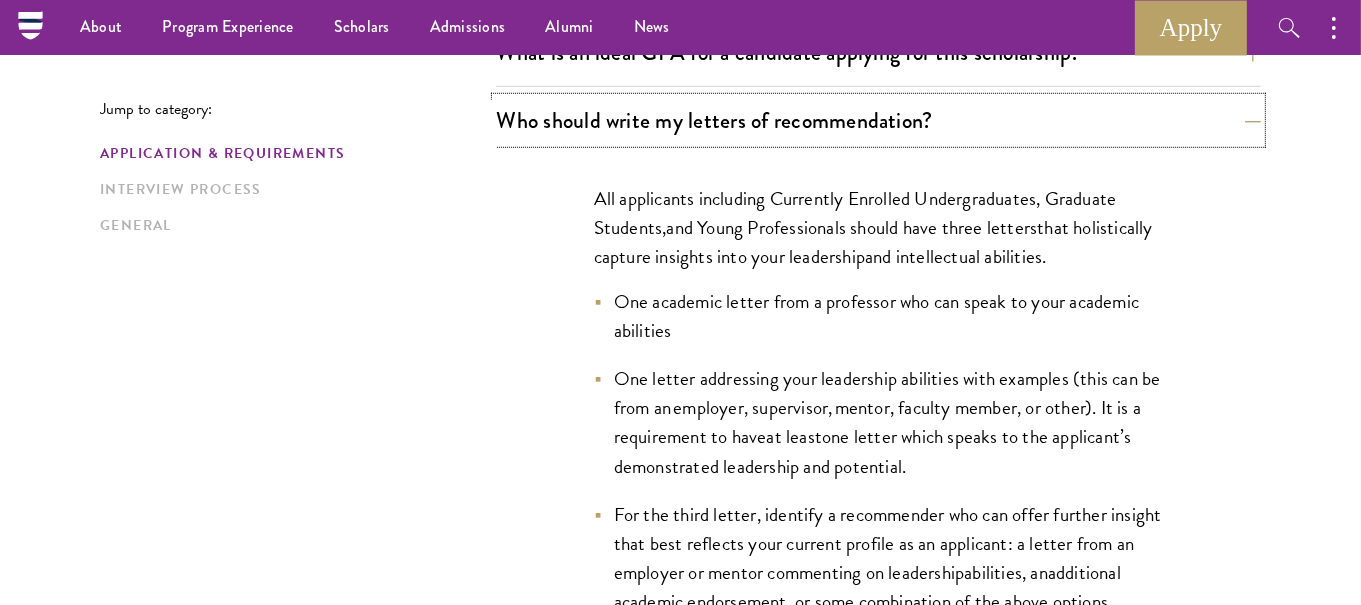 scroll, scrollTop: 1399, scrollLeft: 0, axis: vertical 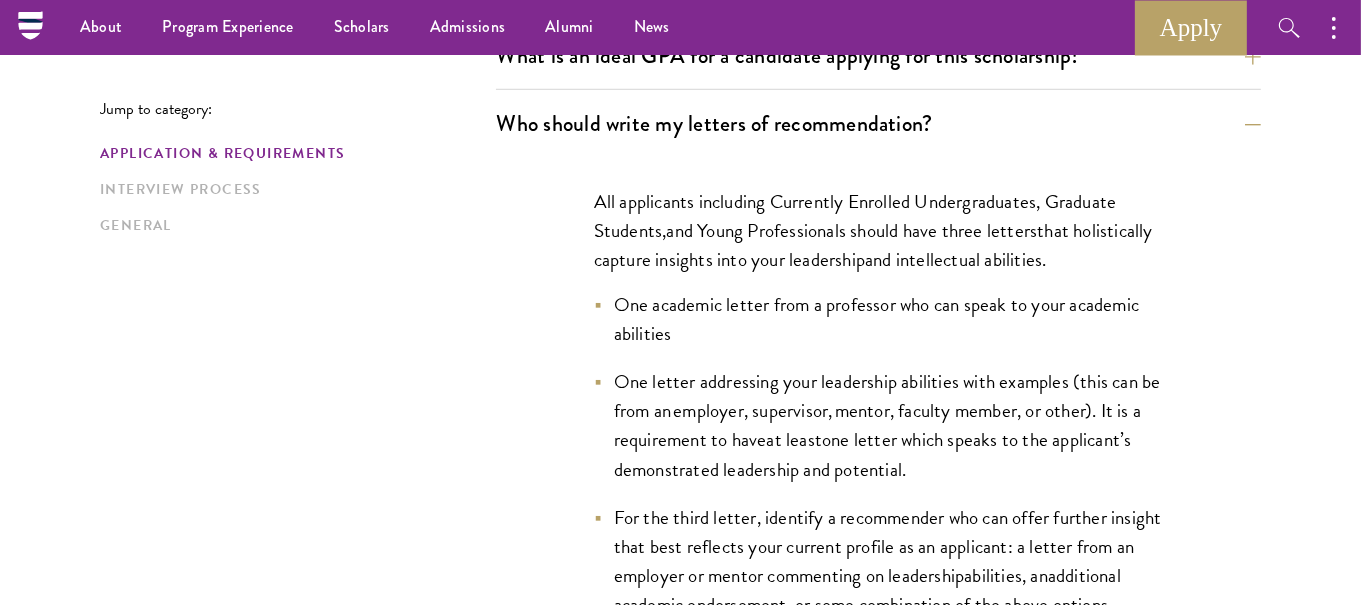 click on "All applicants including Currently Enrolled Undergraduates, Graduate Students ,  and Young Professionals should ha ve three letters  that holistically capture insights into your leadership  and intellectual abilities.
One academic letter from a professor who can speak to your academic abilities
One letter addressing your leadership abilities with examples (this can be from an employer, supervisor, mentor, faculty member, or other). It is a requirement to have  at least  one letter which speaks to the applicant’s demonstrated leadership and potential.
For the third letter, identify a recommender who can offer further insight that best reflects your current profile as an applicant: a letter from an employer or mentor commenting on leadership  abilities, an  additional academic endorsement, or some combination of the above options.
Recommenders
Deadline  for recommenders to submit these letters is [DATE] , – [TIME] [TIMEZONE] ." at bounding box center [879, 592] 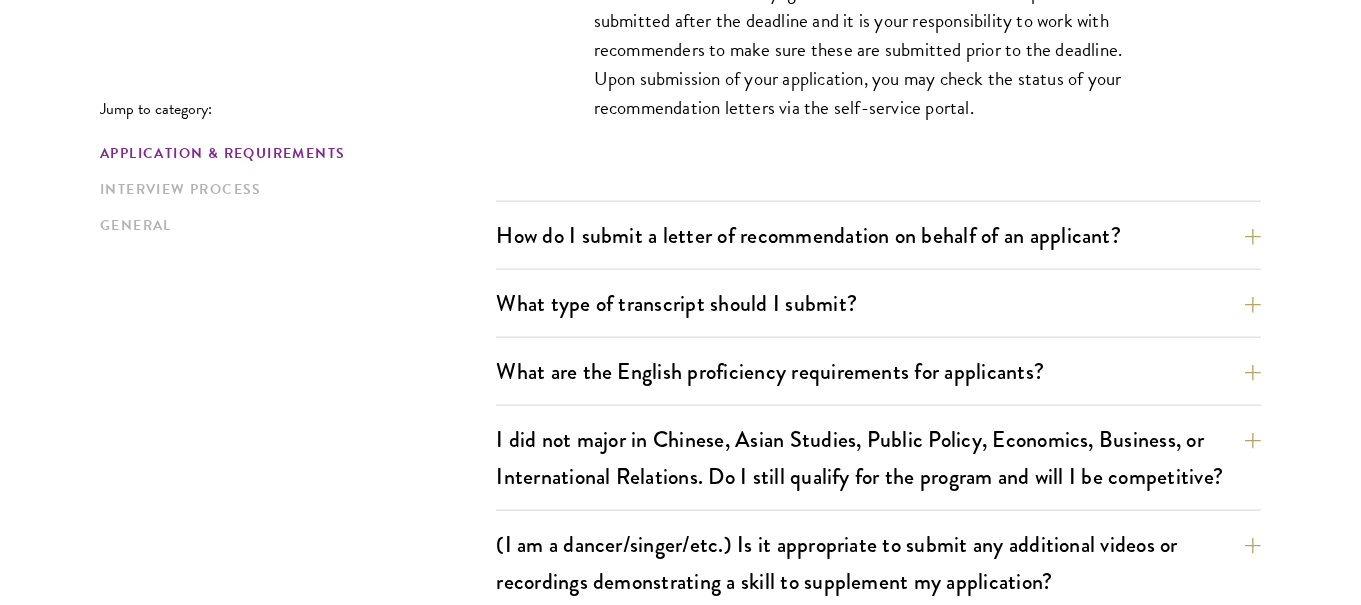 scroll, scrollTop: 2299, scrollLeft: 0, axis: vertical 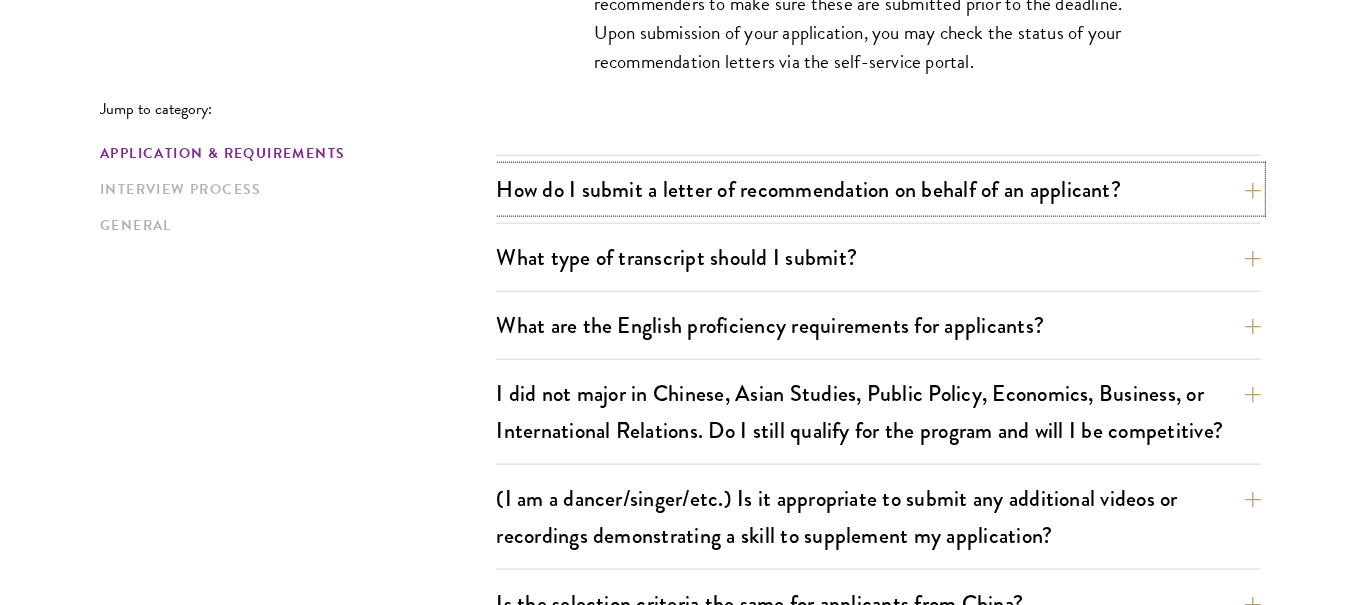 click on "How do I submit a letter of recommendation on behalf of an applicant?" at bounding box center (878, 189) 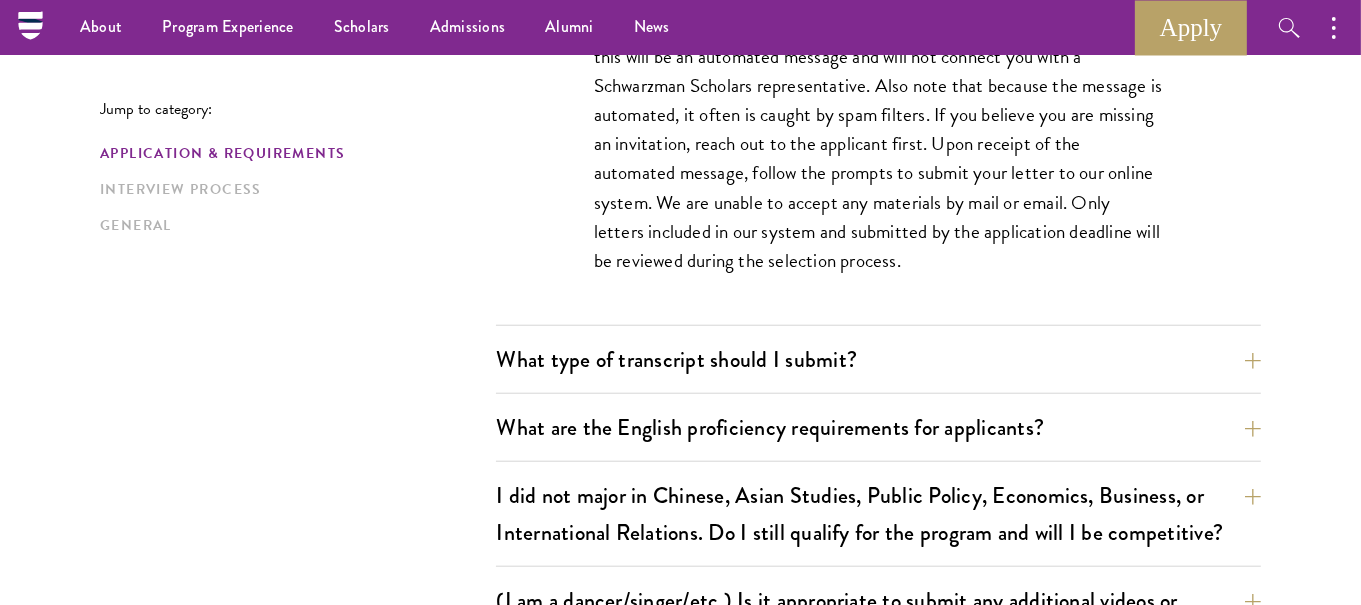 scroll, scrollTop: 1500, scrollLeft: 0, axis: vertical 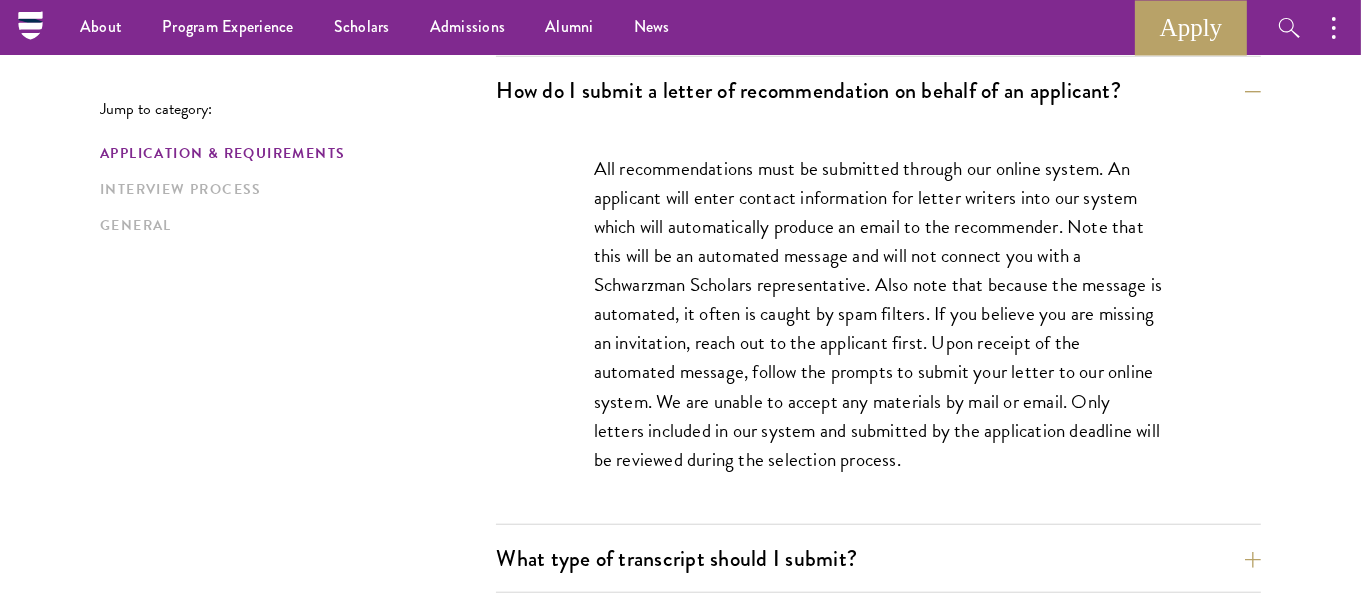 click on "All recommendations must be submitted through our online system. An applicant will enter contact information for letter writers into our system which will automatically produce an email to the recommender. Note that this will be an automated message and will not connect you with a Schwarzman Scholars representative. Also note that because the message is automated, it often is caught by spam filters. If you believe you are missing an invitation, reach out to the applicant first. Upon receipt of the automated message, follow the prompts to submit your letter to our online system. We are unable to accept any materials by mail or email. Only letters included in our system and submitted by the application deadline will be reviewed during the selection process." at bounding box center (879, 324) 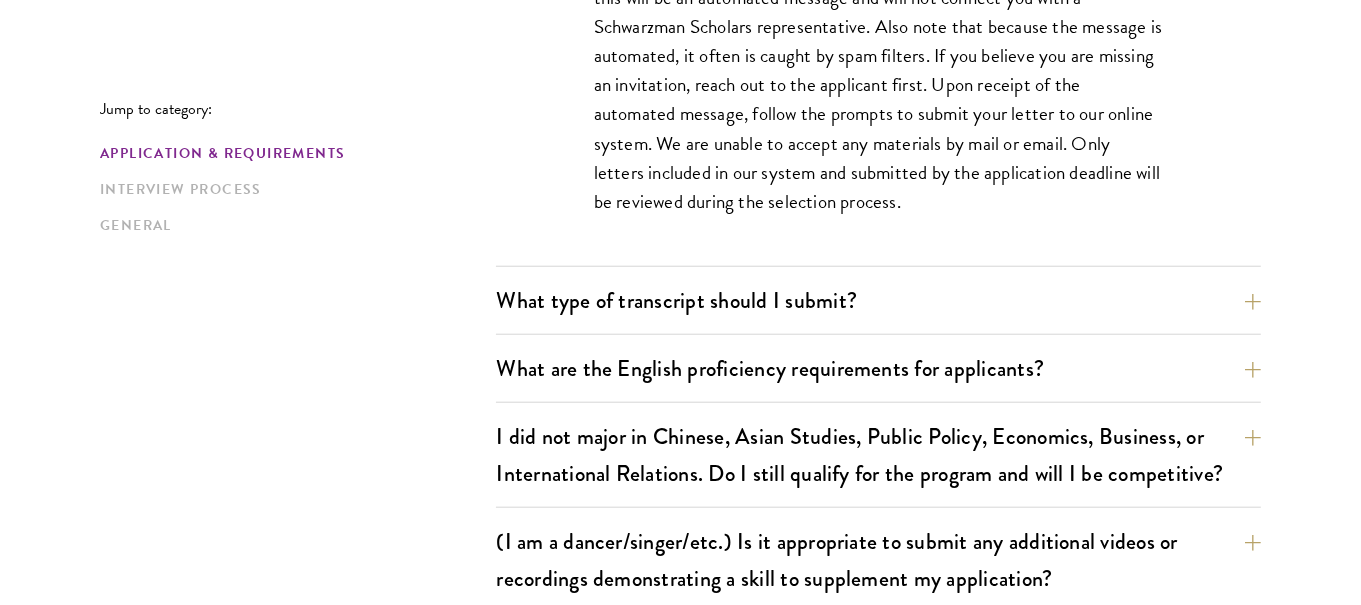 scroll, scrollTop: 1800, scrollLeft: 0, axis: vertical 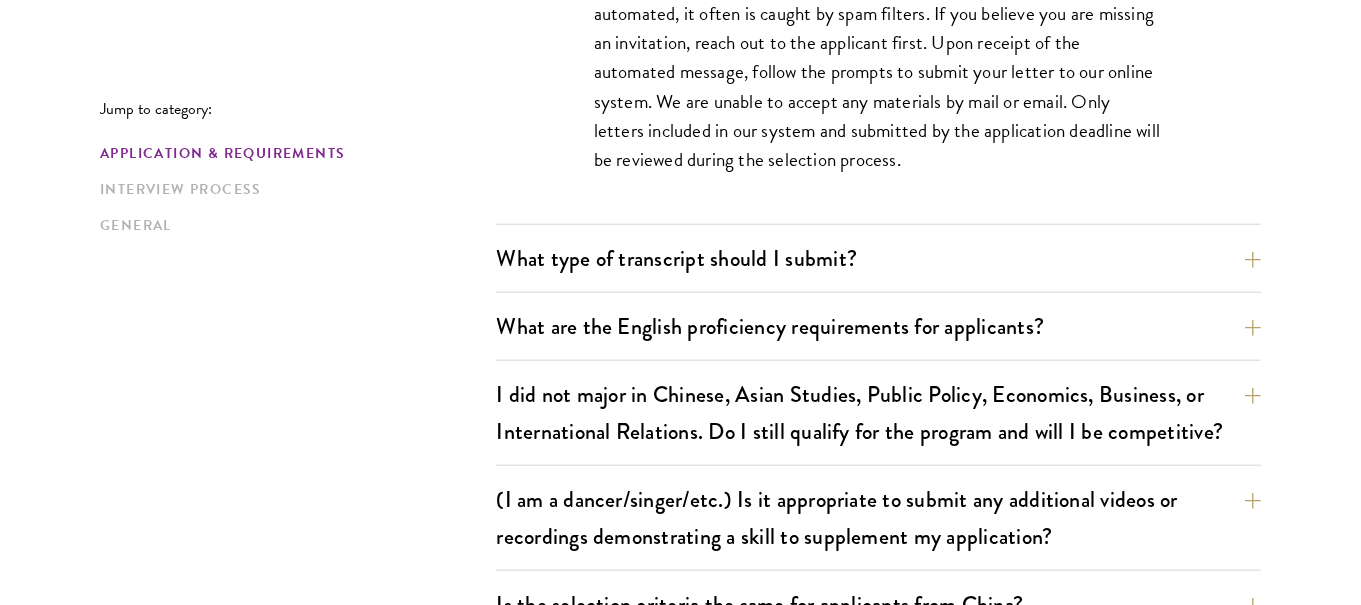 click on "All recommendations must be submitted through our online system. An applicant will enter contact information for letter writers into our system which will automatically produce an email to the recommender. Note that this will be an automated message and will not connect you with a Schwarzman Scholars representative. Also note that because the message is automated, it often is caught by spam filters. If you believe you are missing an invitation, reach out to the applicant first. Upon receipt of the automated message, follow the prompts to submit your letter to our online system. We are unable to accept any materials by mail or email. Only letters included in our system and submitted by the application deadline will be reviewed during the selection process." at bounding box center [879, 24] 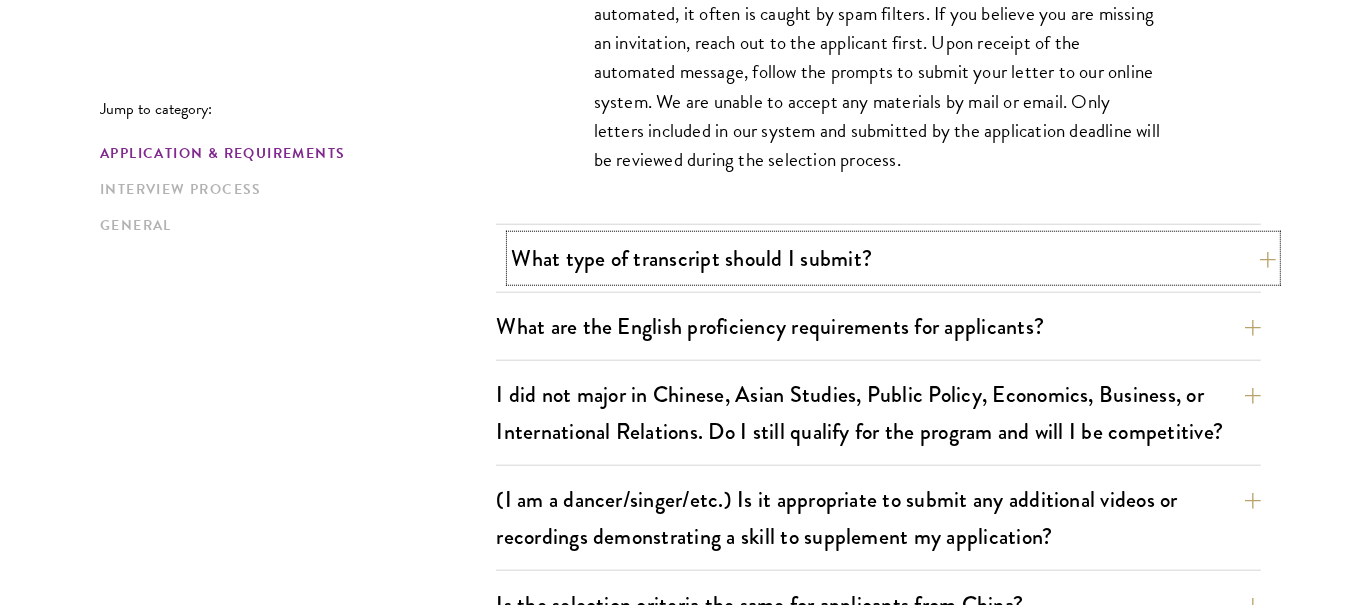 click on "What type of transcript should I submit?" at bounding box center [893, 258] 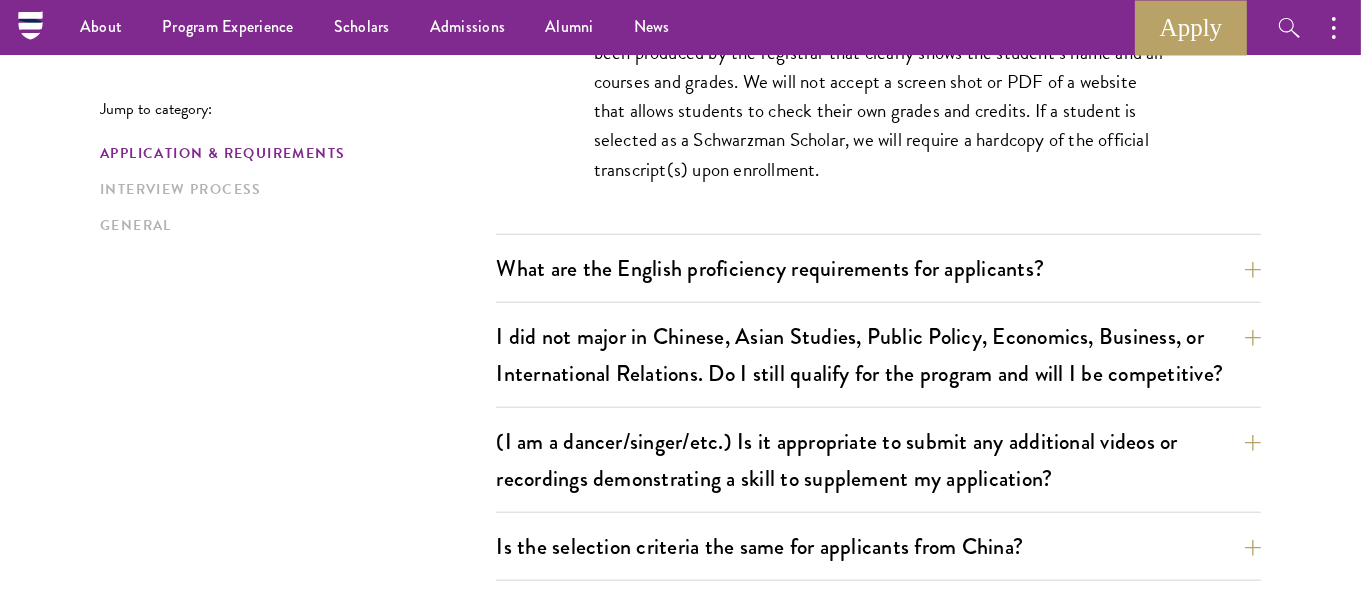 scroll, scrollTop: 1500, scrollLeft: 0, axis: vertical 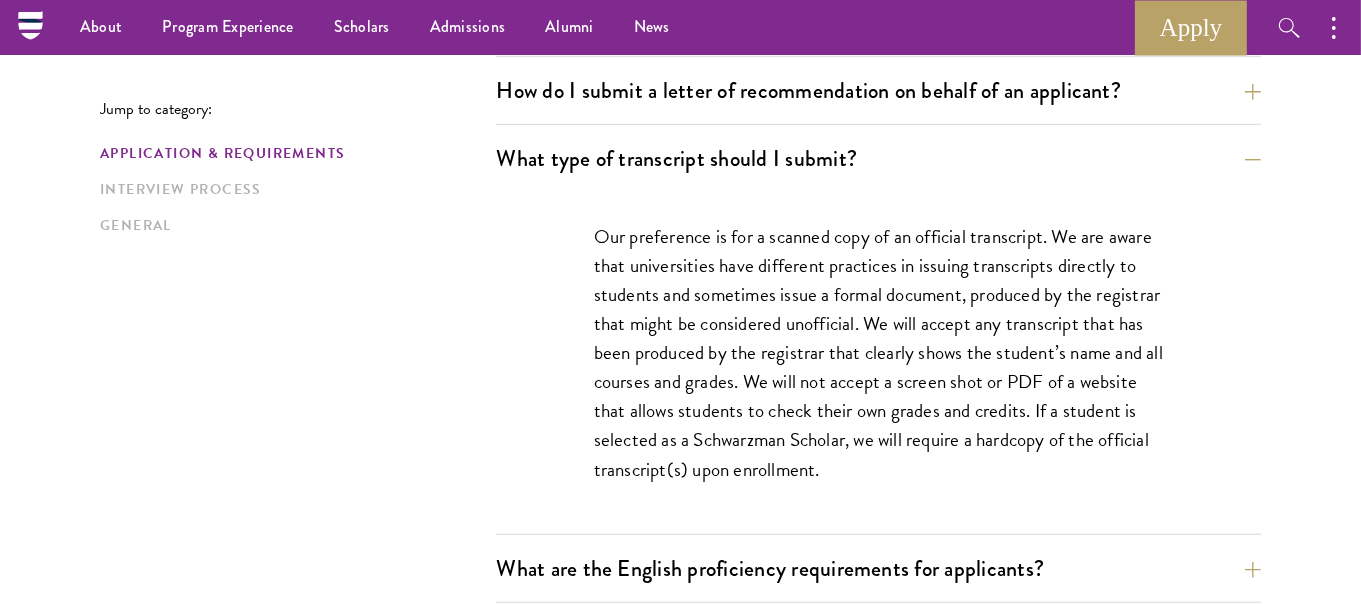 click on "Our preference is for a scanned copy of an official transcript. We are aware that universities have different practices in issuing transcripts directly to students and sometimes issue a formal document, produced by the registrar that might be considered unofficial. We will accept any transcript that has been produced by the registrar that clearly shows the student’s name and all courses and grades. We will not accept a screen shot or PDF of a website that allows students to check their own grades and credits. If a student is selected as a Schwarzman Scholar, we will require a hardcopy of the official transcript(s) upon enrollment." at bounding box center [879, 353] 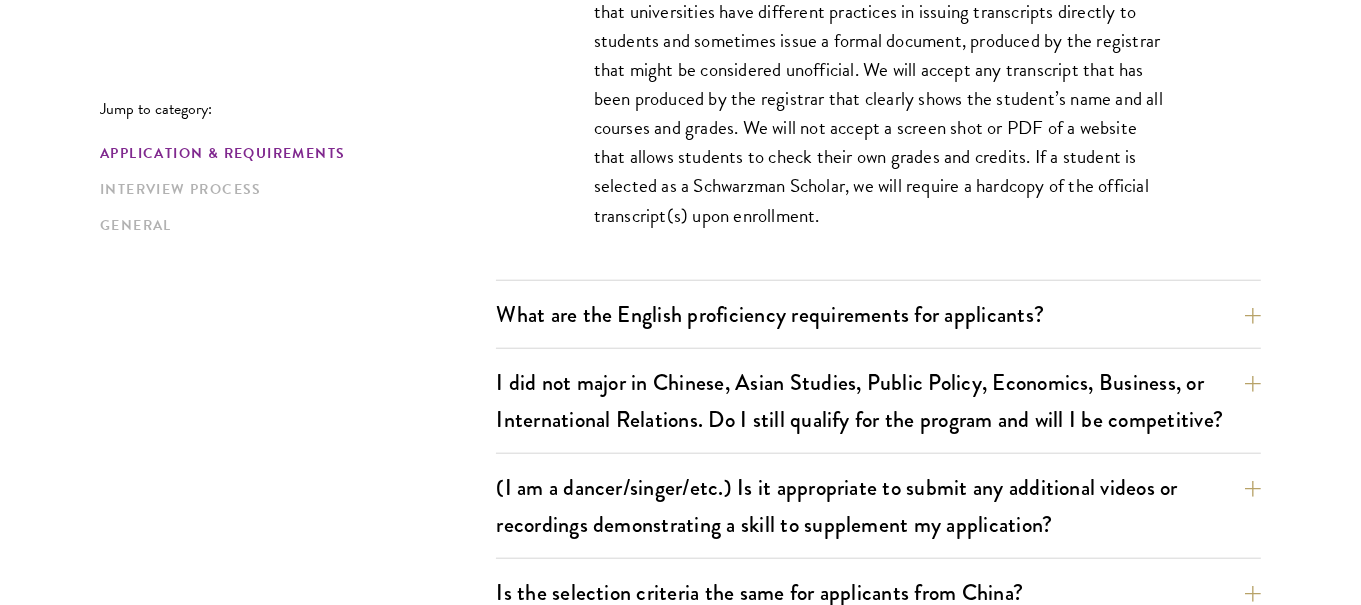 scroll, scrollTop: 1800, scrollLeft: 0, axis: vertical 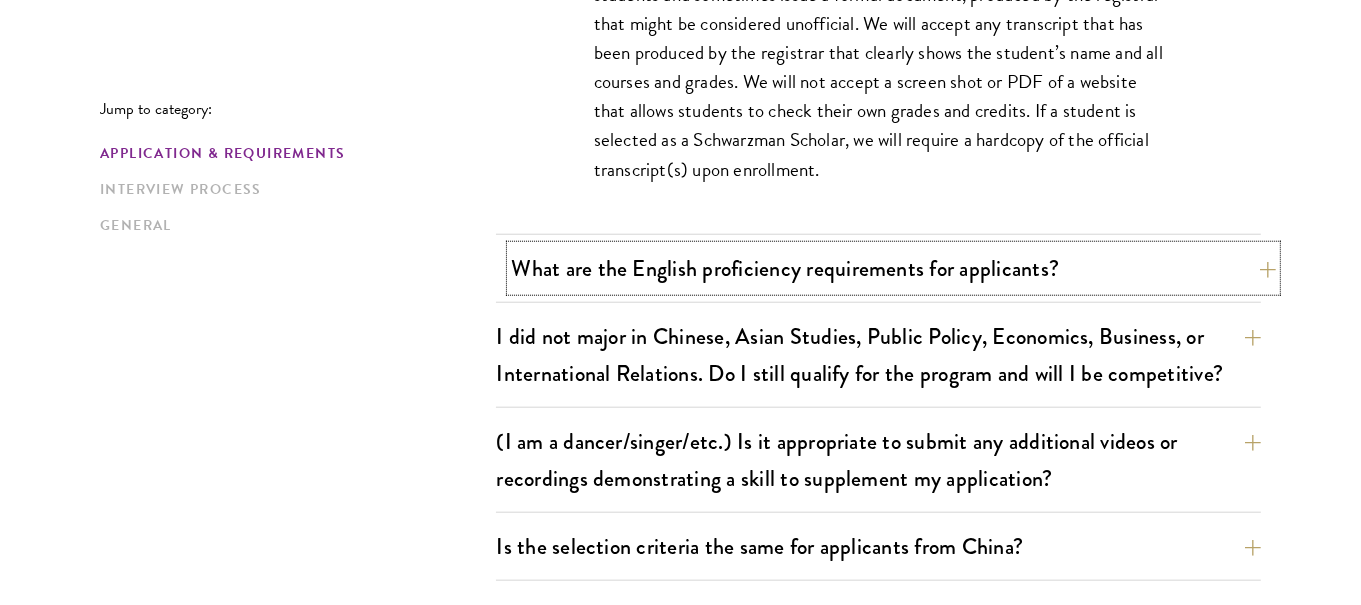 click on "What are the English proficiency requirements for applicants?" at bounding box center [893, 268] 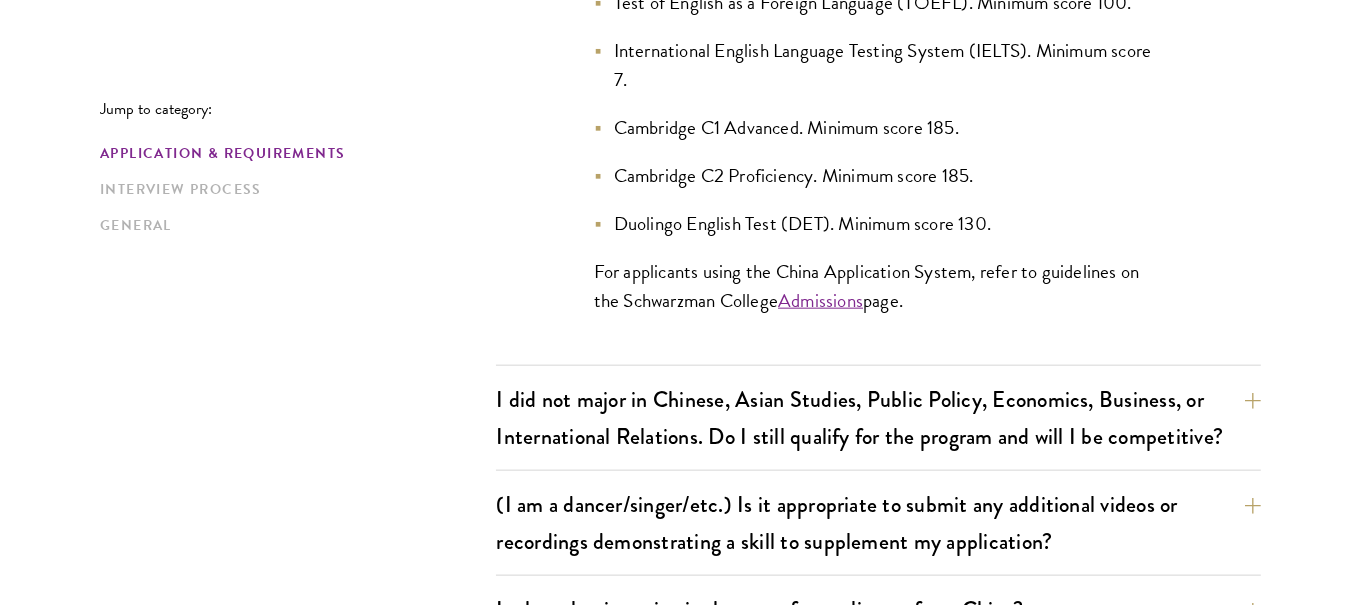 scroll, scrollTop: 2200, scrollLeft: 0, axis: vertical 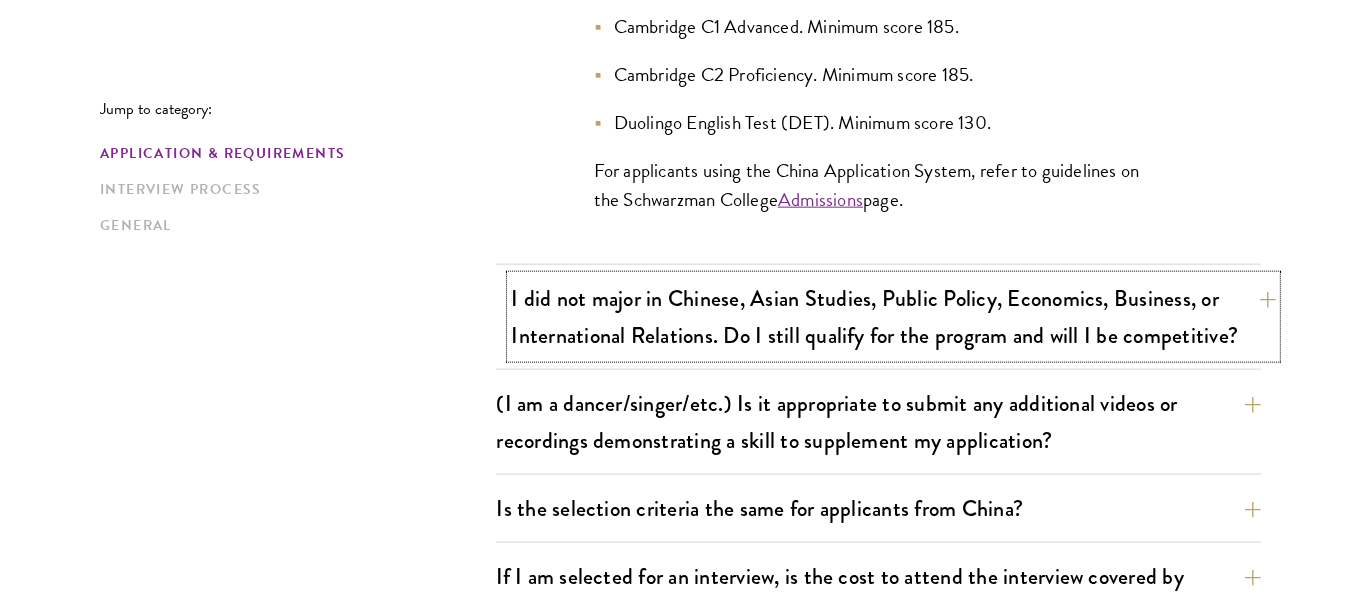 click on "I did not major in Chinese, Asian Studies, Public Policy, Economics, Business, or International Relations. Do I still qualify for the program and will I be competitive?" at bounding box center [893, 317] 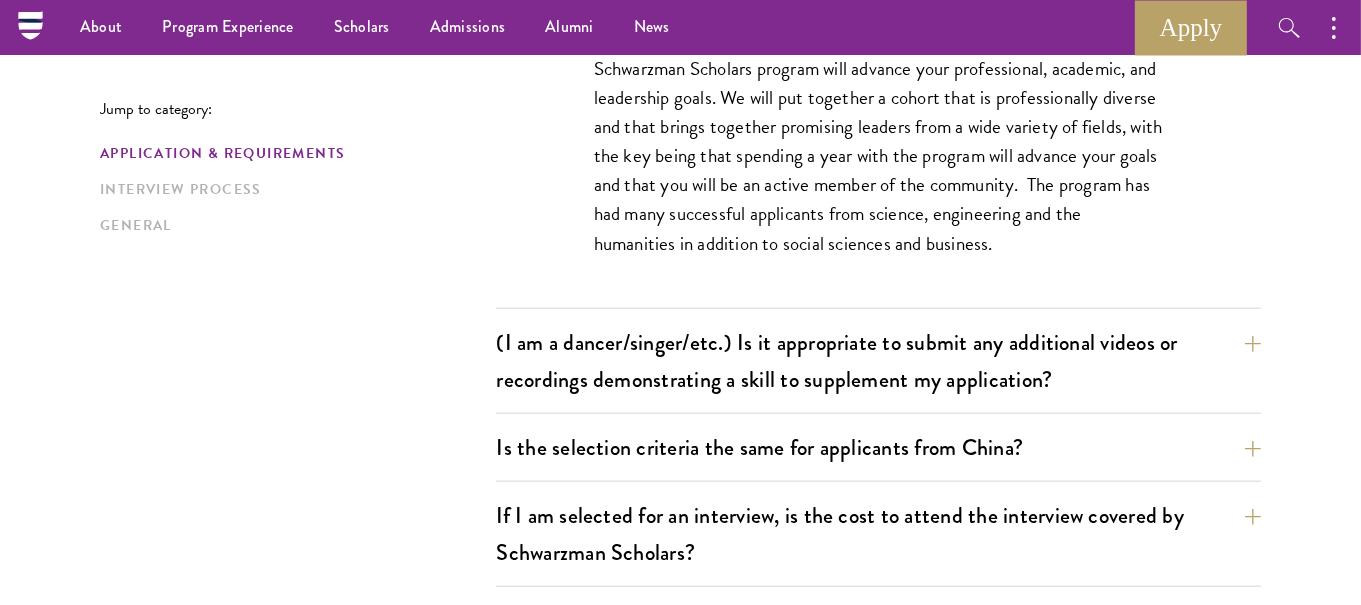 scroll, scrollTop: 1700, scrollLeft: 0, axis: vertical 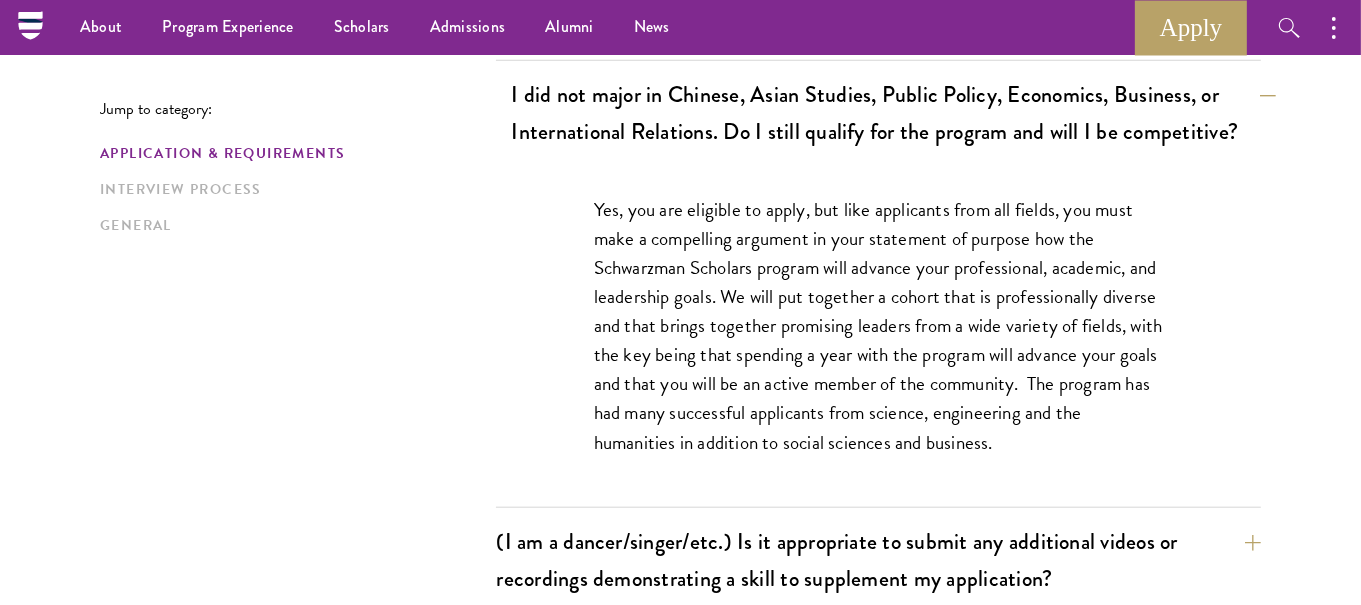 click on "Yes, you are eligible to apply, but like applicants from all fields, you must make a compelling argument in your statement of purpose how the Schwarzman Scholars program will advance your professional, academic, and leadership goals. We will put together a cohort that is professionally diverse and that brings together promising leaders from a wide variety of fields, with the key being that spending a year with the program will advance your goals and that you will be an active member of the community.  The program has had many successful applicants from science, engineering and the humanities in addition to social sciences and business." at bounding box center [879, 336] 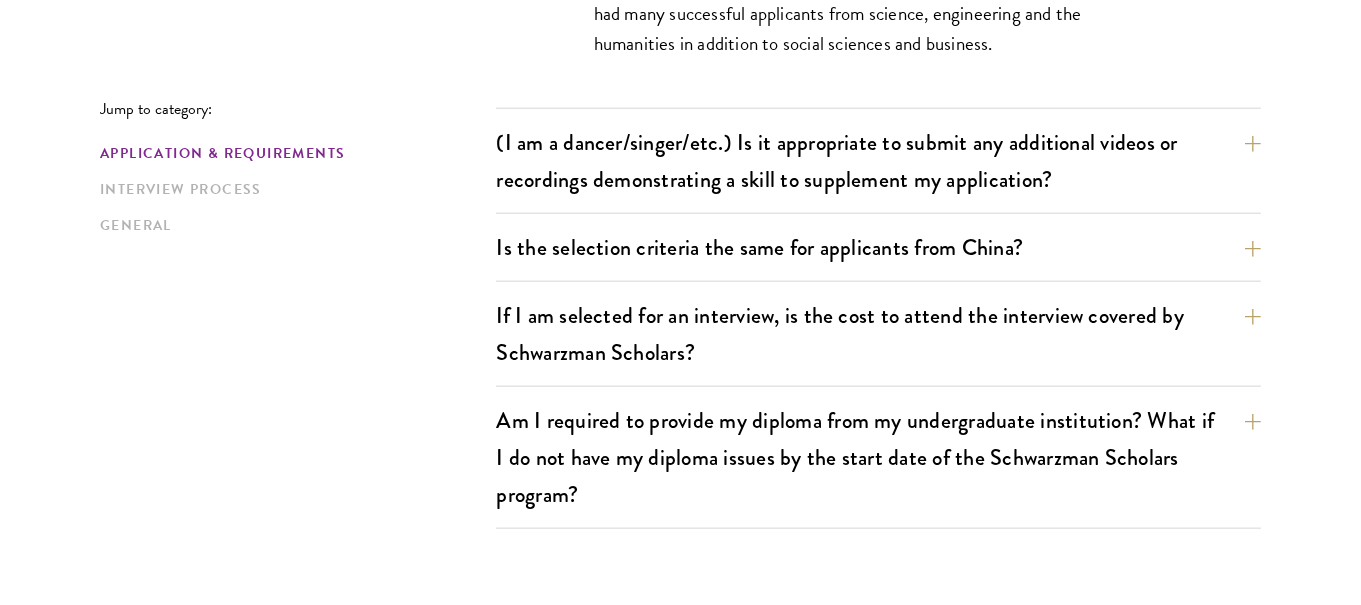 scroll, scrollTop: 2200, scrollLeft: 0, axis: vertical 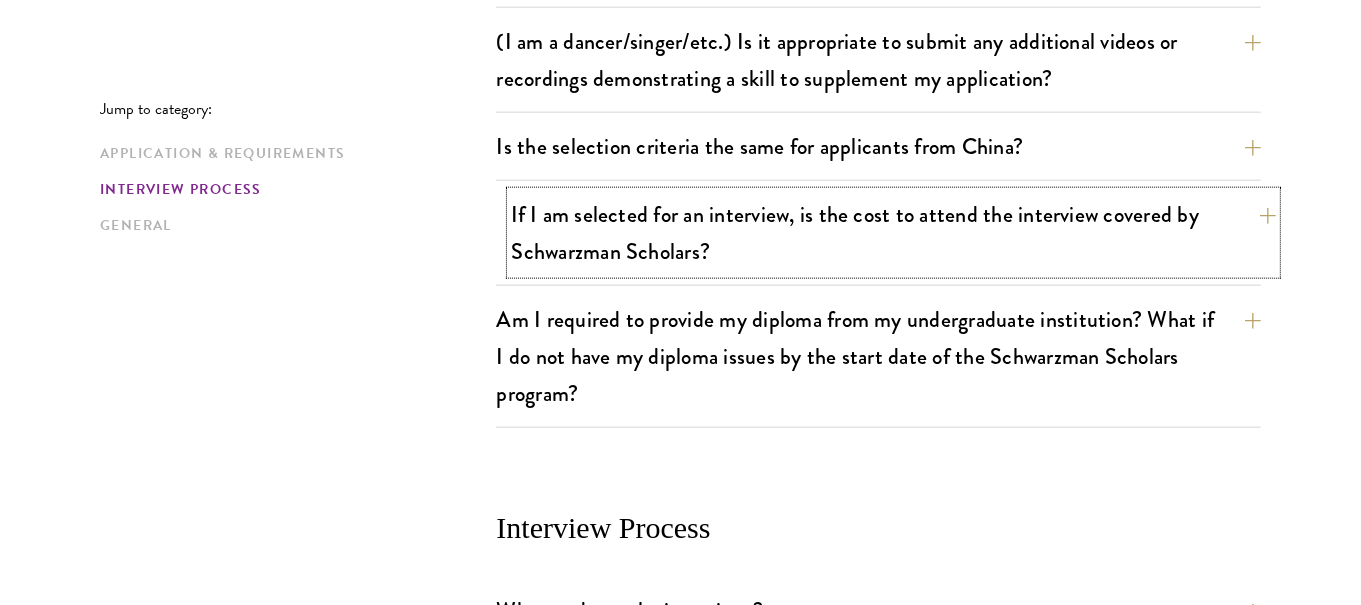 click on "If I am selected for an interview, is the cost to attend the interview covered by Schwarzman Scholars?" at bounding box center (893, 233) 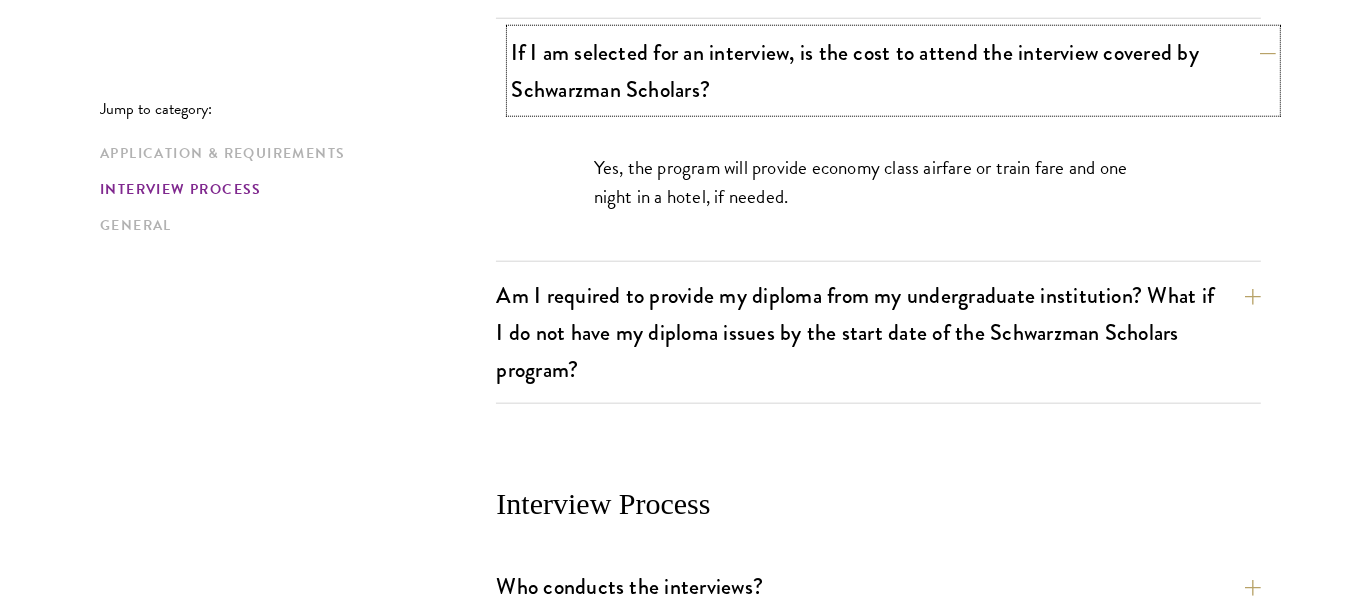 scroll, scrollTop: 1899, scrollLeft: 0, axis: vertical 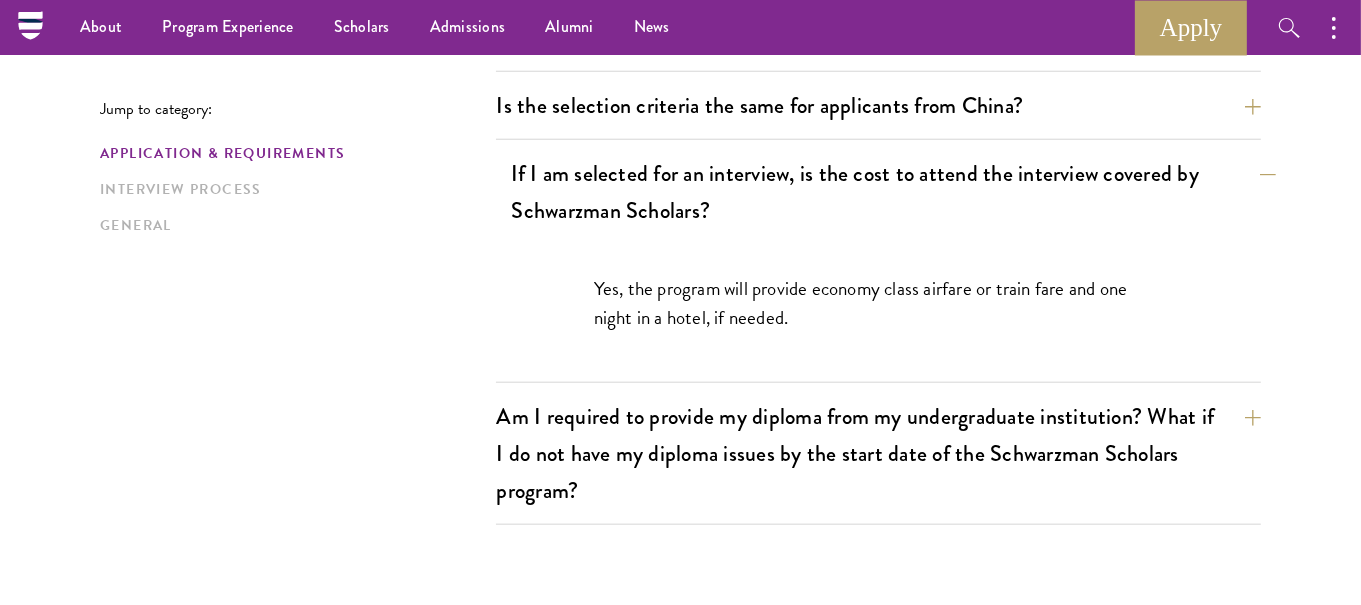 click on "Yes, the program will provide economy class airfare or train fare and one night in a hotel, if needed." at bounding box center [879, 313] 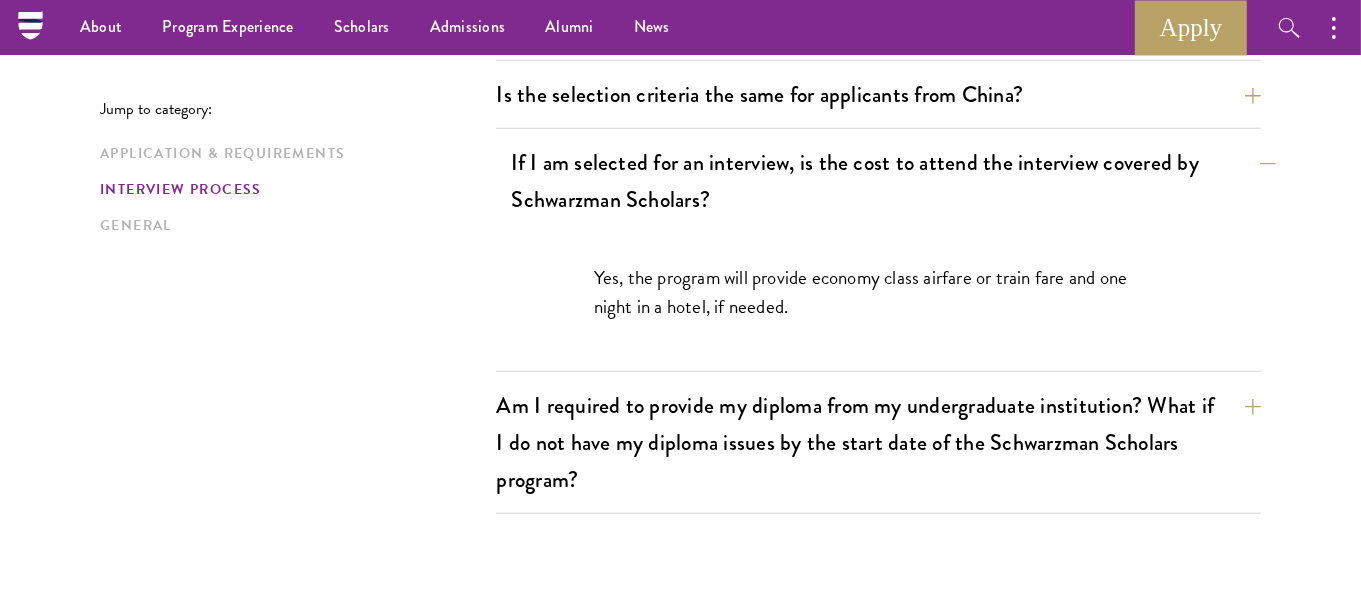 scroll, scrollTop: 1899, scrollLeft: 0, axis: vertical 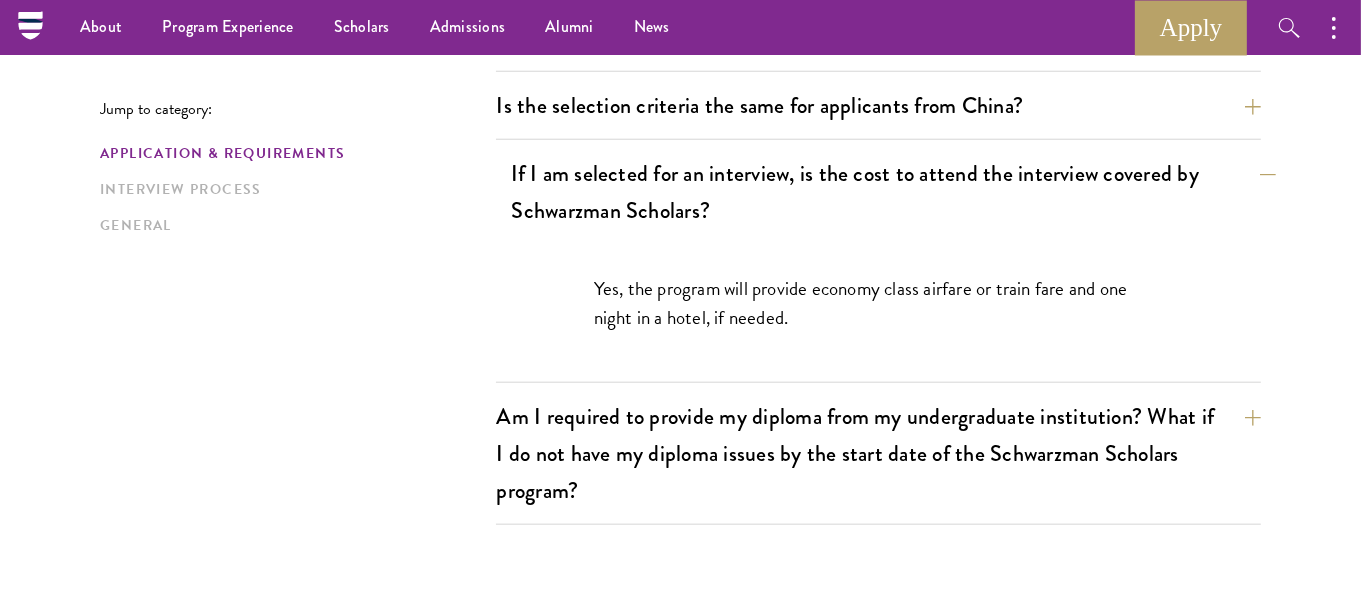 click on "Yes, the program will provide economy class airfare or train fare and one night in a hotel, if needed." at bounding box center [879, 313] 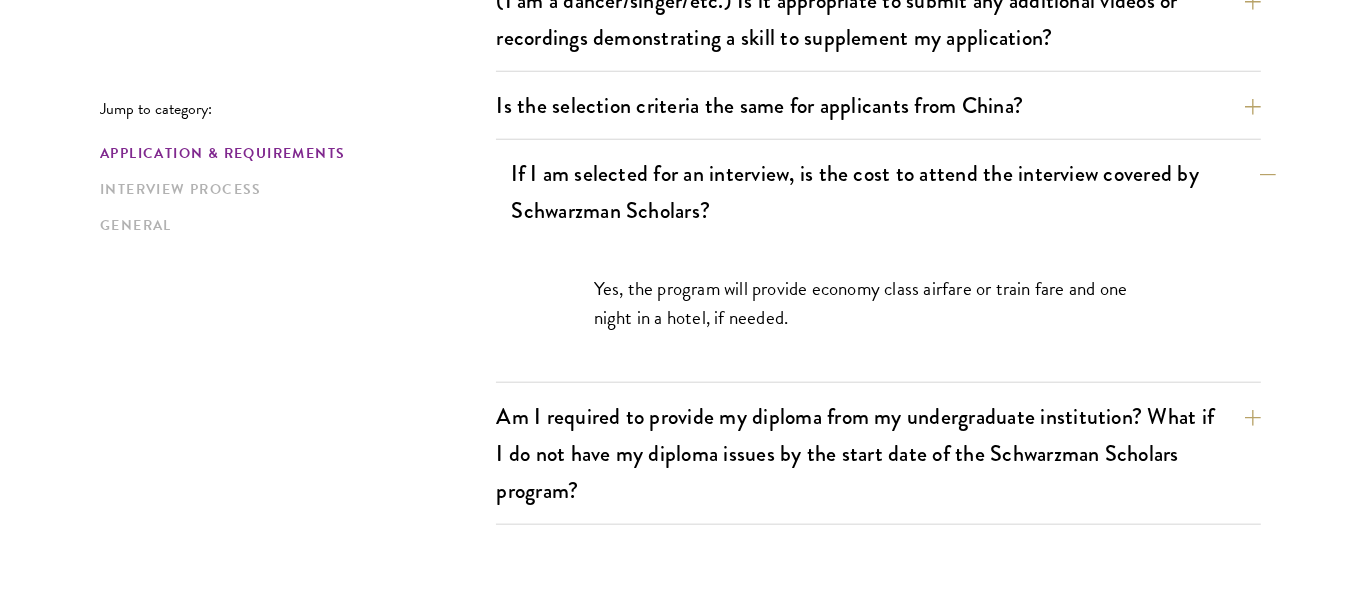 scroll, scrollTop: 2000, scrollLeft: 0, axis: vertical 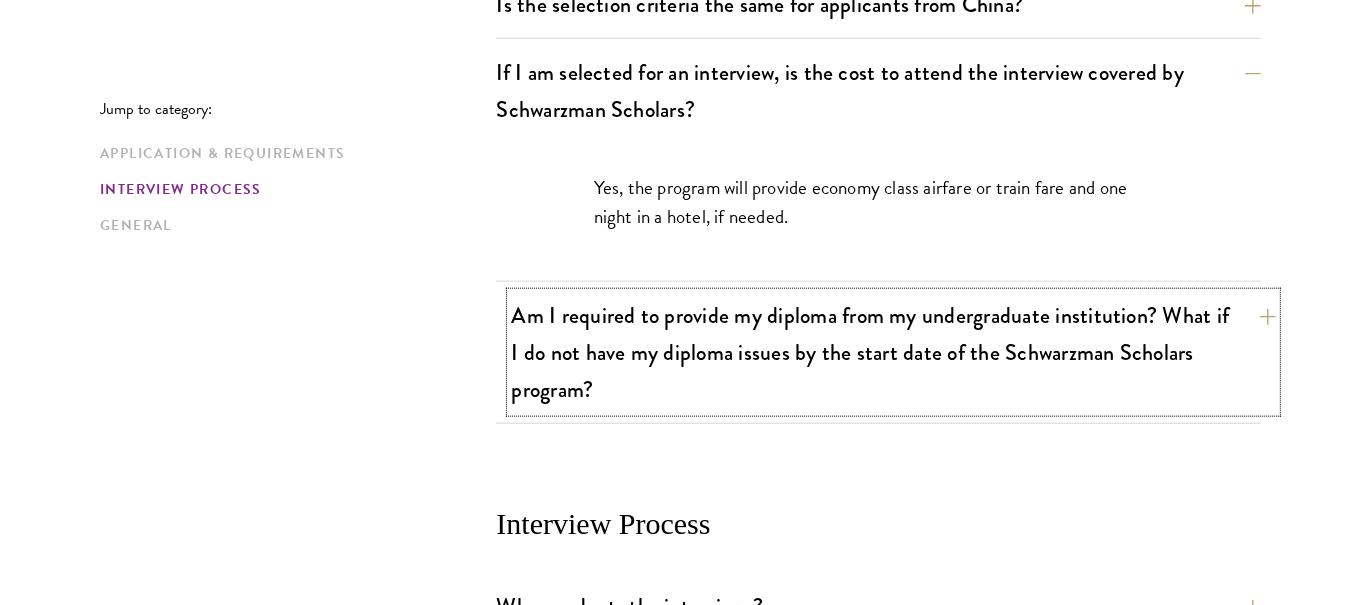 click on "Am I required to provide my diploma from my undergraduate institution? What if I do not have my diploma issues by the start date of the Schwarzman Scholars program?" at bounding box center [893, 352] 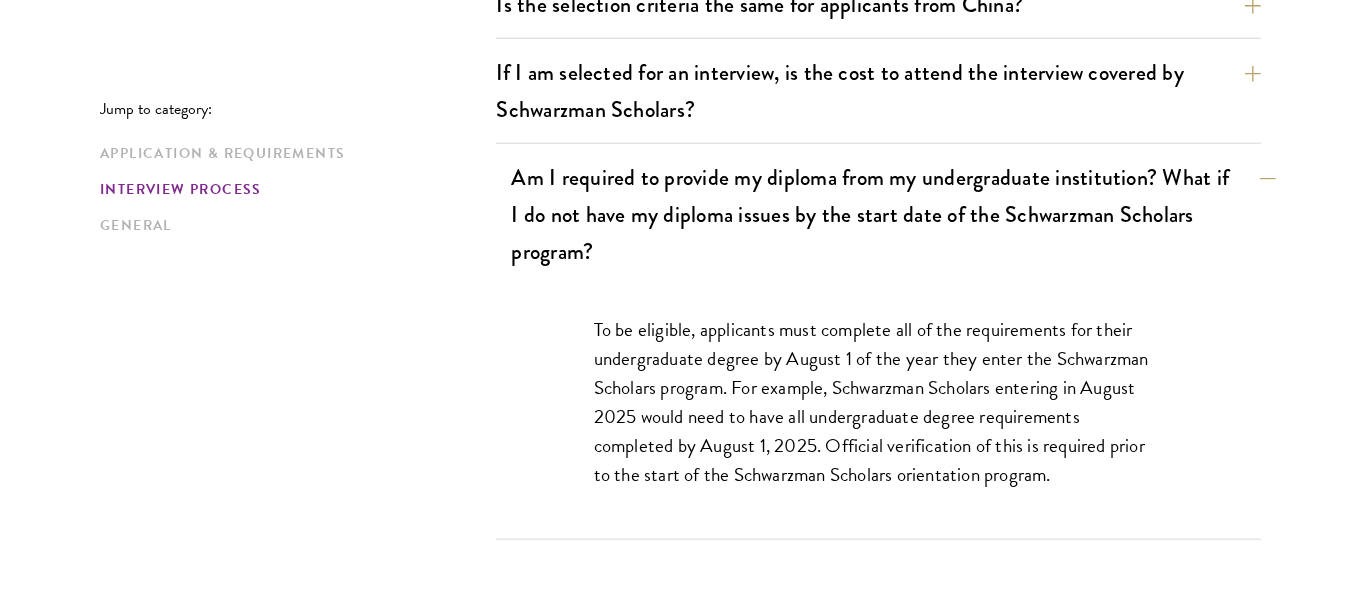 click on "To be eligible, applicants must complete all of the requirements for their undergraduate degree by August 1 of the year they enter the Schwarzman Scholars program. For example, Schwarzman Scholars entering in August 2025 would need to have all undergraduate degree requirements completed by August 1, 2025. Official verification of this is required prior to the start of the Schwarzman Scholars orientation program." at bounding box center [879, 402] 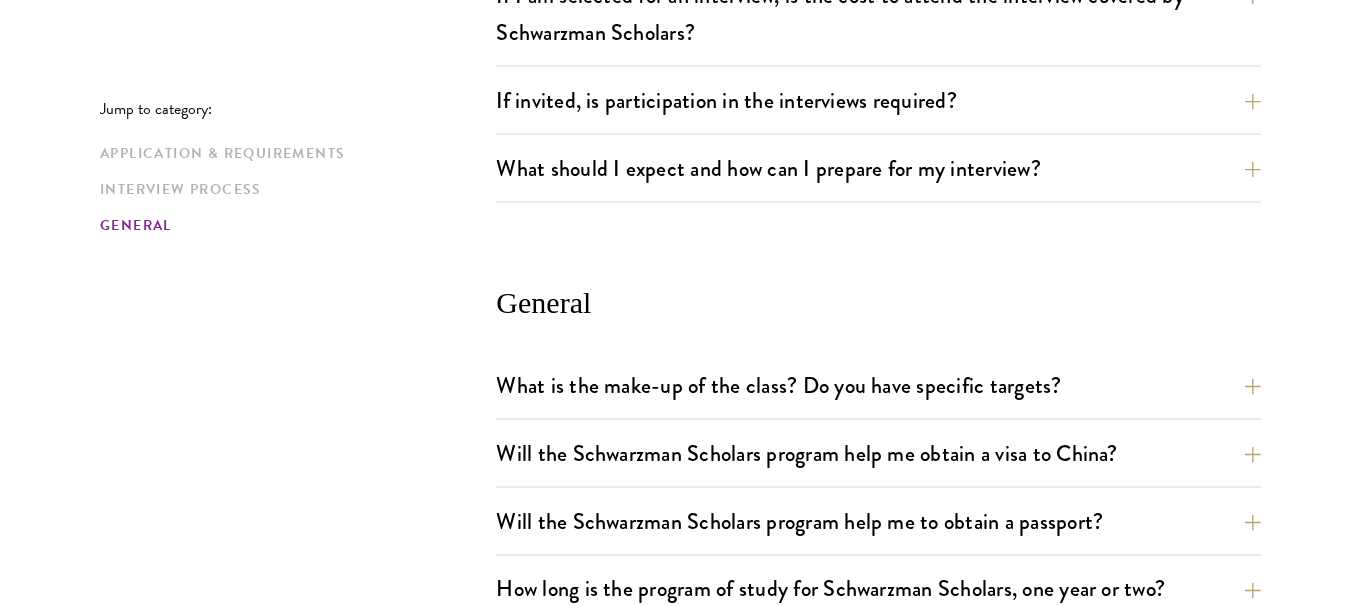 scroll, scrollTop: 2999, scrollLeft: 0, axis: vertical 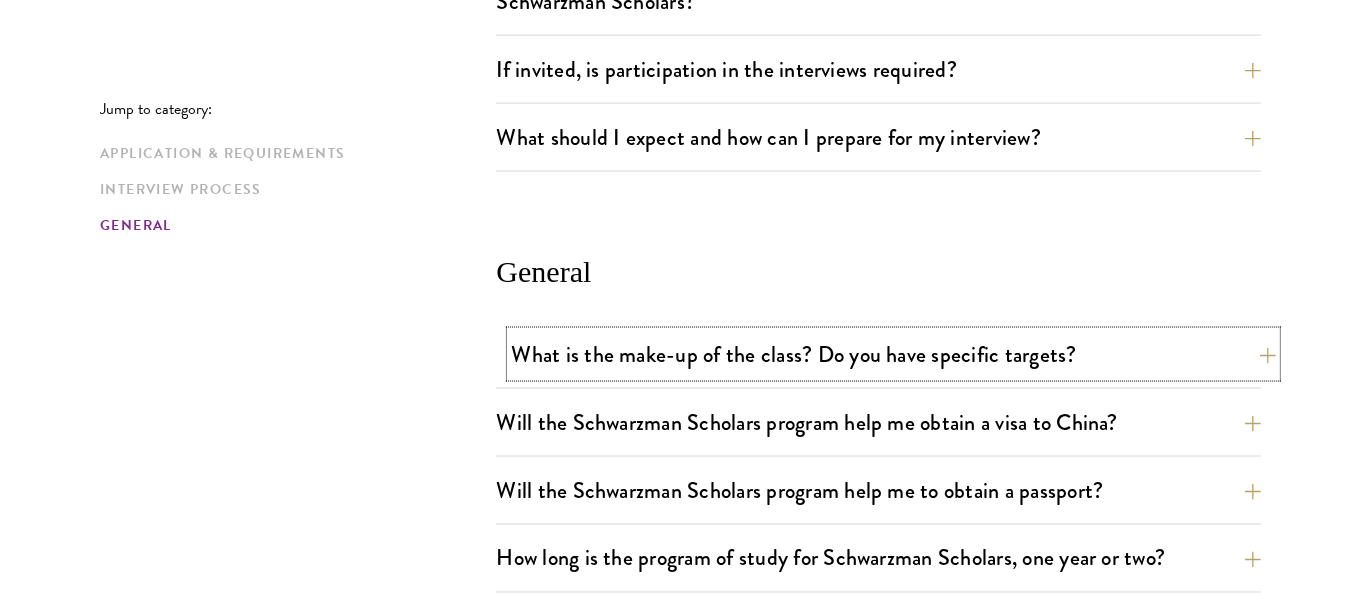 click on "What is the make-up of the class? Do you have specific targets?" at bounding box center (893, 354) 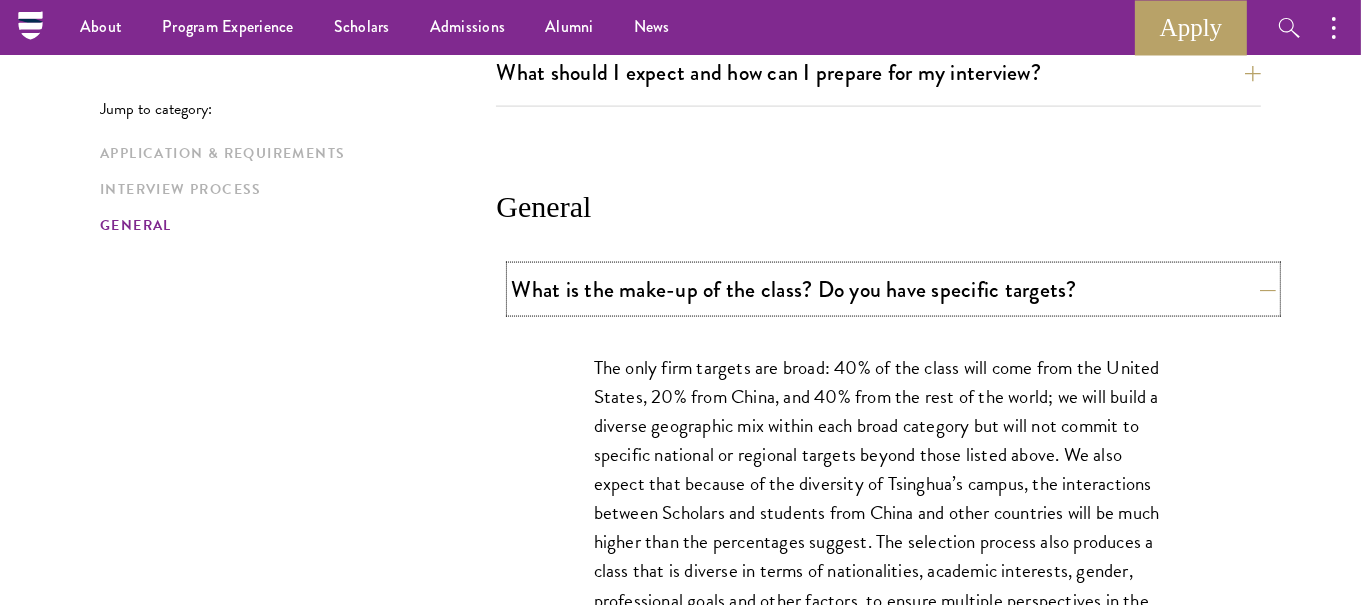 scroll, scrollTop: 2646, scrollLeft: 0, axis: vertical 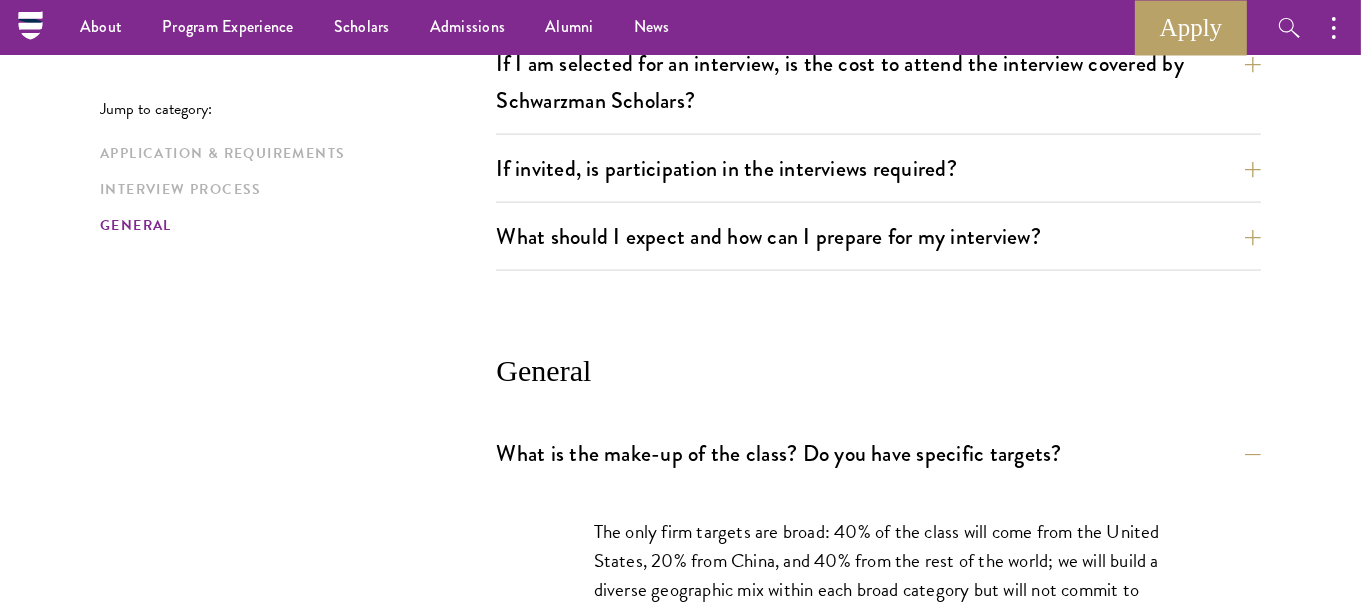 click on "General
What is the make-up of the class? Do you have specific targets?
The only firm targets are broad: 40% of the class will come from the [COUNTRY], 20% from China, and 40% from the rest of the world; we will build a diverse geographic mix within each broad category but will not commit to specific national or regional targets beyond those listed above. We also expect that because of the diversity of Tsinghua’s campus, the interactions between Scholars and students from China and other countries will be much higher than the percentages suggest. The selection process also produces a class that is diverse in terms of nationalities, academic interests, gender, professional goals and other factors, to ensure multiple perspectives in the classroom and a diverse Schwarzman Scholars alumni network in the future.
Will the Schwarzman Scholars program help me obtain a visa to China?" at bounding box center (878, 913) 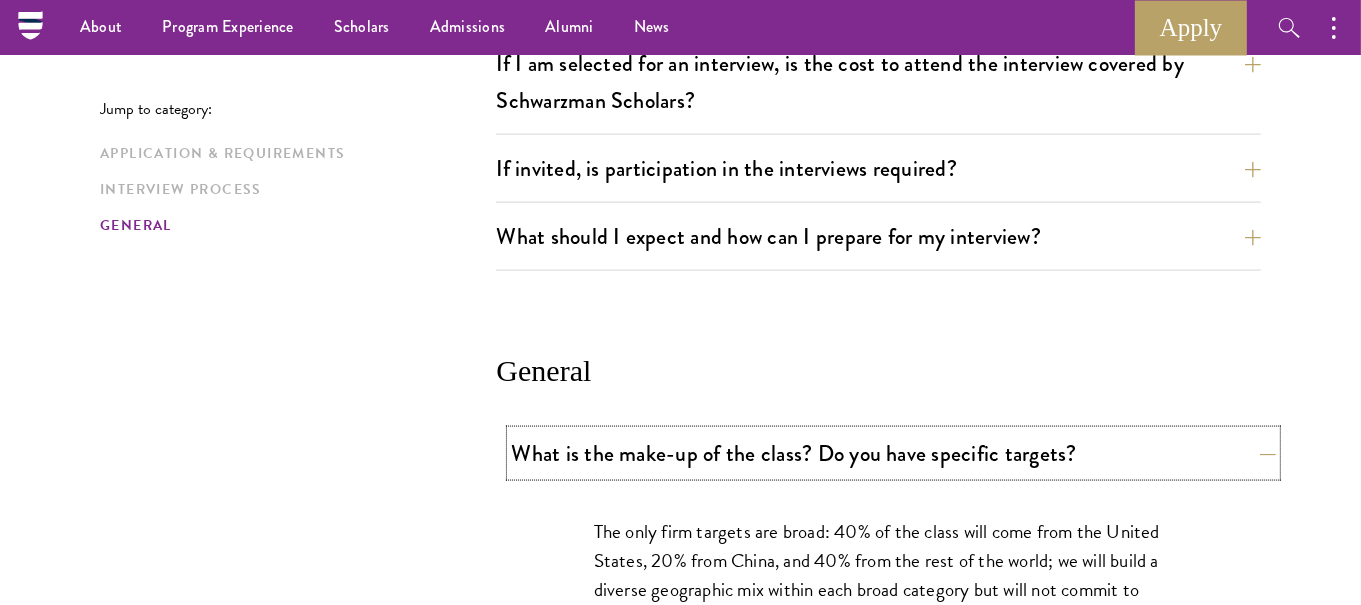 click on "What is the make-up of the class? Do you have specific targets?" at bounding box center (893, 453) 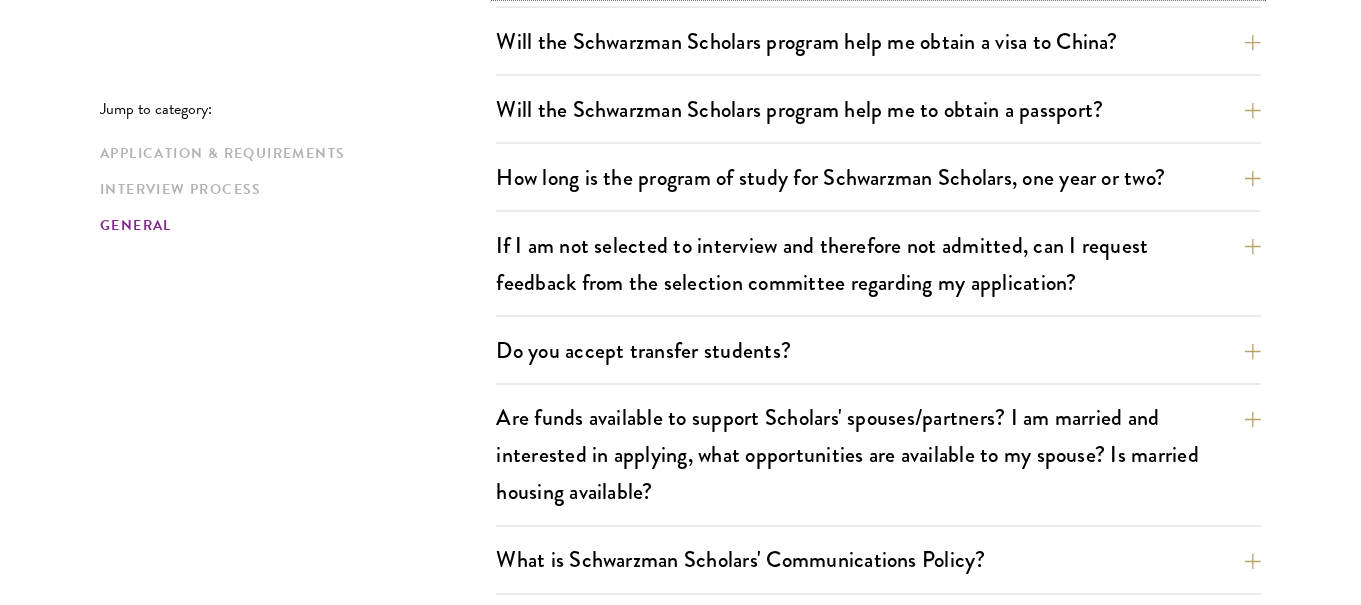 scroll, scrollTop: 3146, scrollLeft: 0, axis: vertical 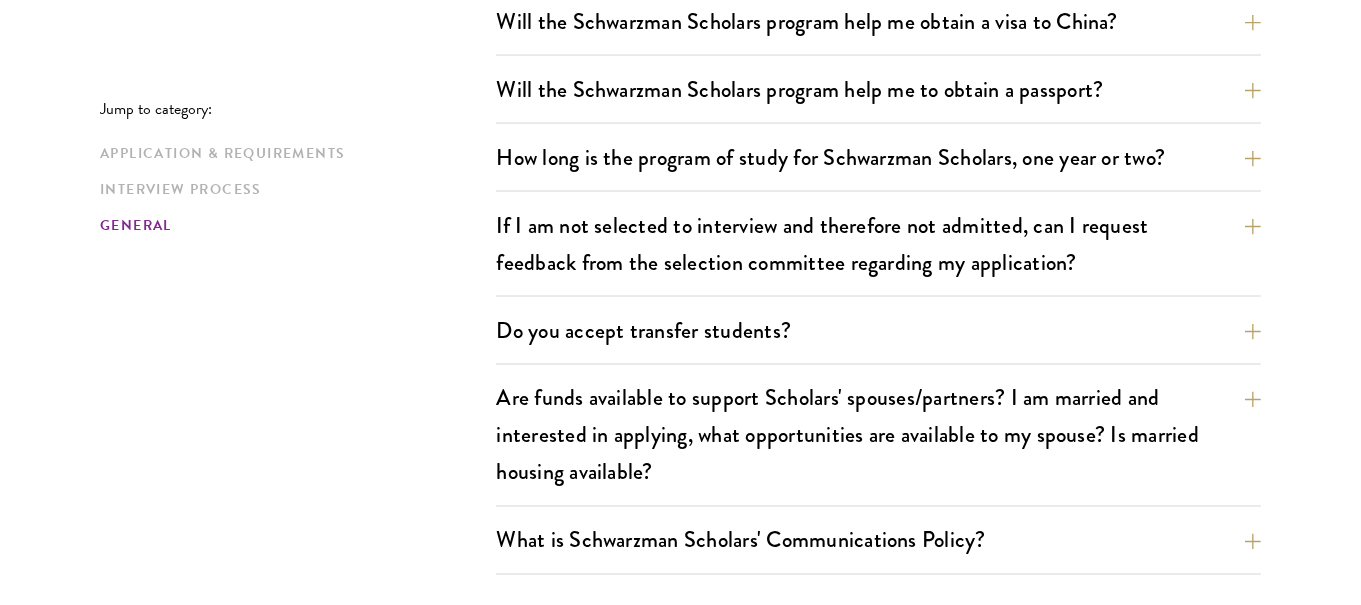click on "What is the make-up of the class? Do you have specific targets?
The only firm targets are broad: 40% of the class will come from the [COUNTRY], 20% from China, and 40% from the rest of the world; we will build a diverse geographic mix within each broad category but will not commit to specific national or regional targets beyond those listed above. We also expect that because of the diversity of Tsinghua’s campus, the interactions between Scholars and students from China and other countries will be much higher than the percentages suggest. The selection process also produces a class that is diverse in terms of nationalities, academic interests, gender, professional goals and other factors, to ensure multiple perspectives in the classroom and a diverse Schwarzman Scholars alumni network in the future.
Will the Schwarzman Scholars program help me obtain a visa to China?
for details." at bounding box center (878, 253) 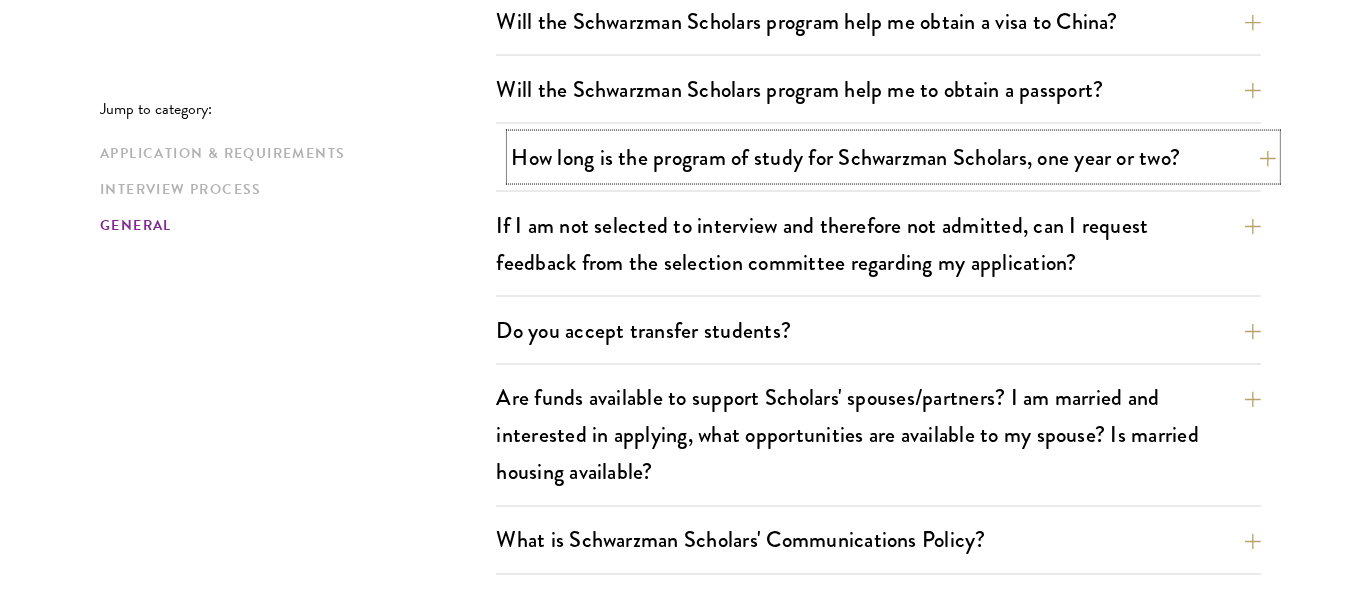 click on "How long is the program of study for Schwarzman Scholars, one year or two?" at bounding box center [893, 157] 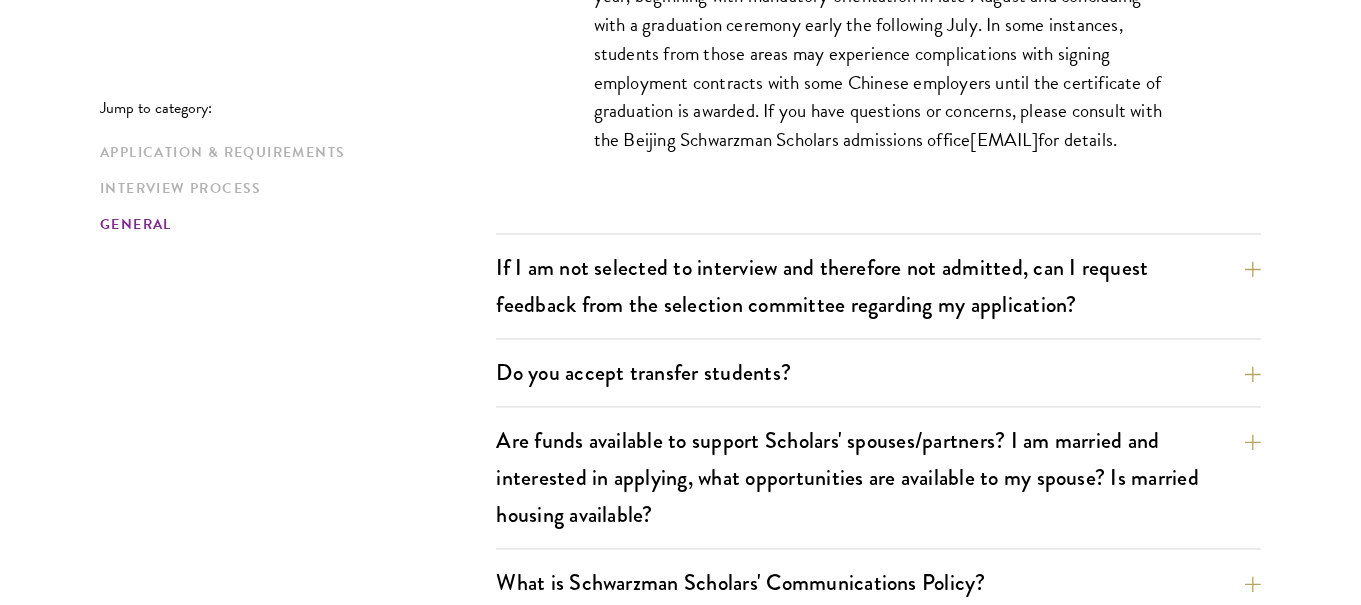 scroll, scrollTop: 3446, scrollLeft: 0, axis: vertical 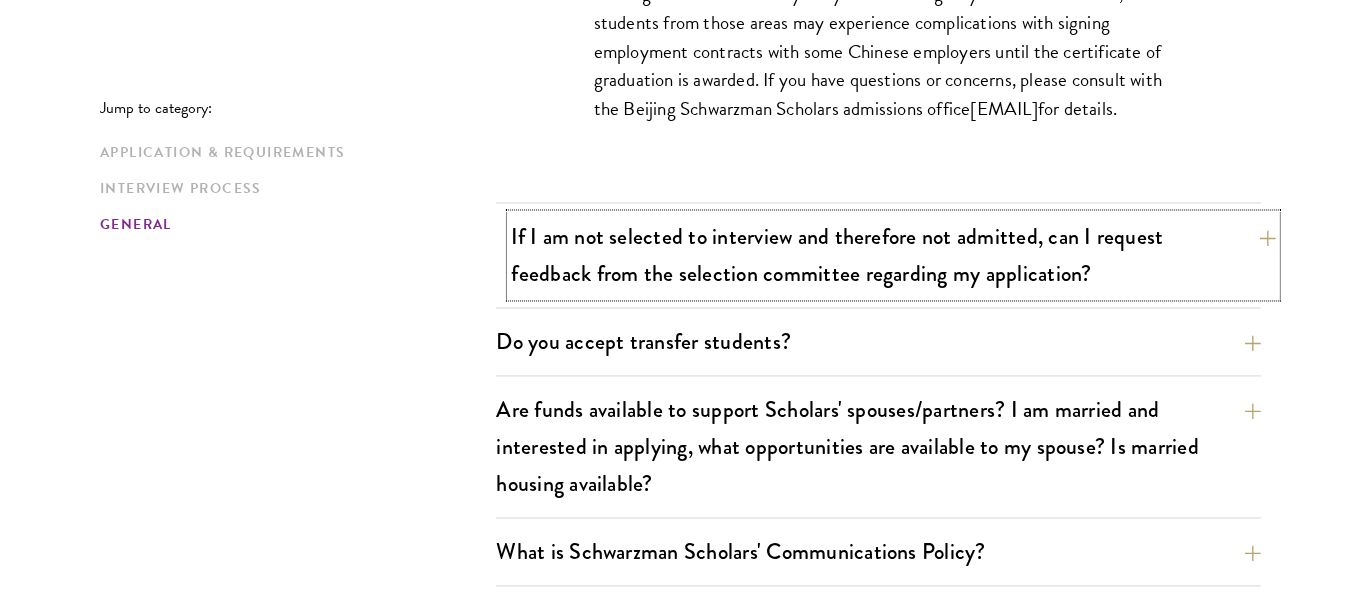 click on "If I am not selected to interview and therefore not admitted, can I request feedback from the selection committee regarding my application?" at bounding box center [893, 256] 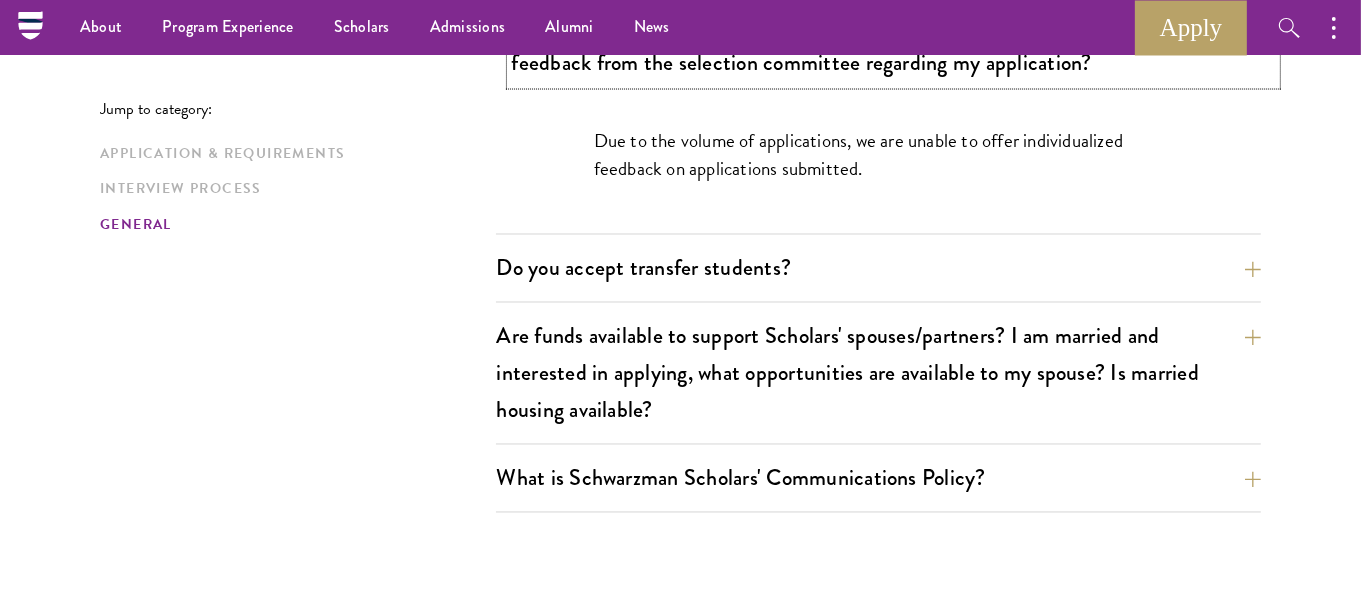 scroll, scrollTop: 3246, scrollLeft: 0, axis: vertical 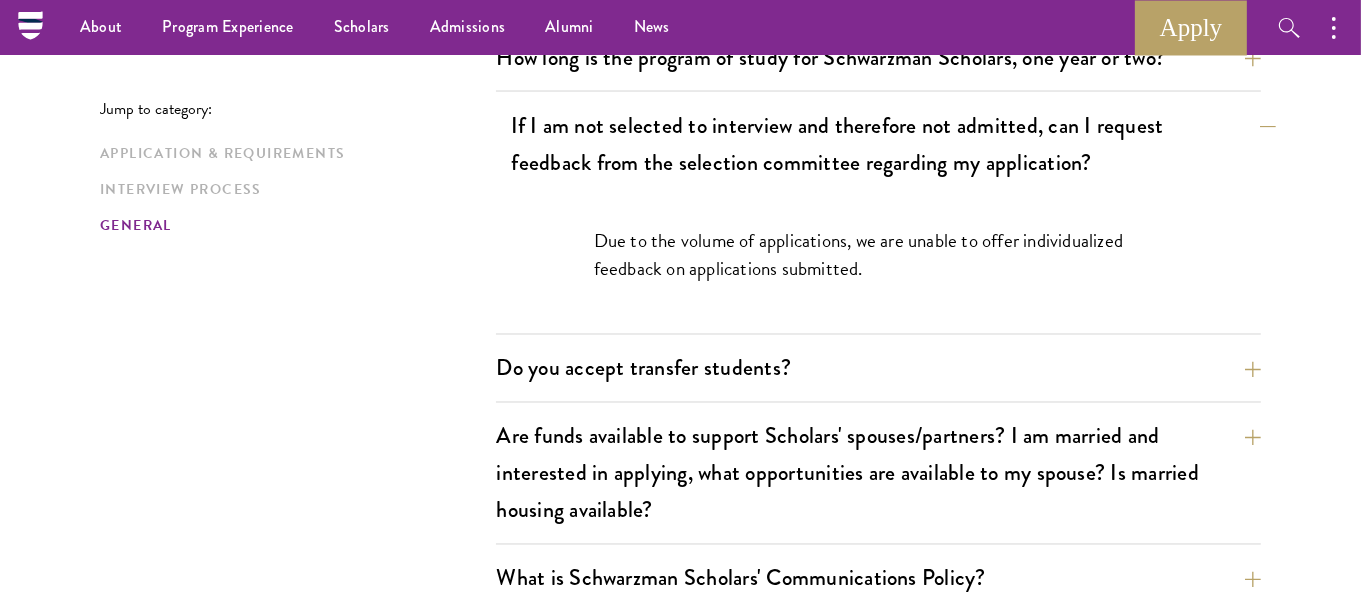 click on "Due to the volume of applications, we are unable to offer individualized feedback on applications submitted." at bounding box center [879, 265] 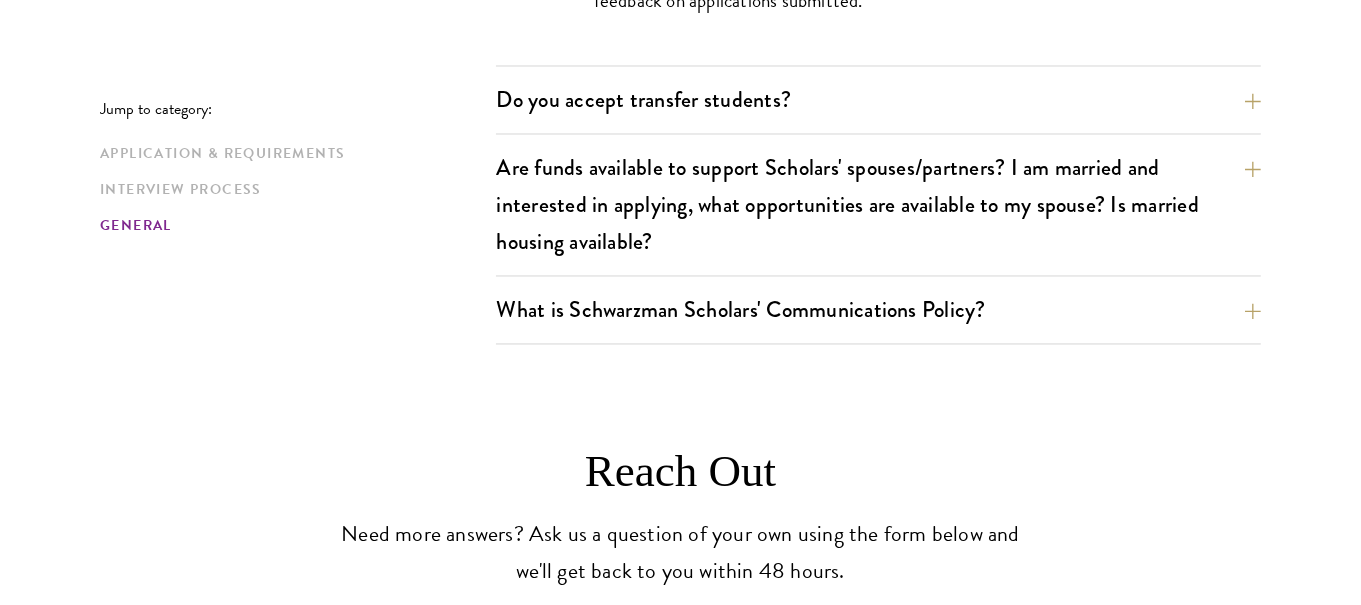 scroll, scrollTop: 3546, scrollLeft: 0, axis: vertical 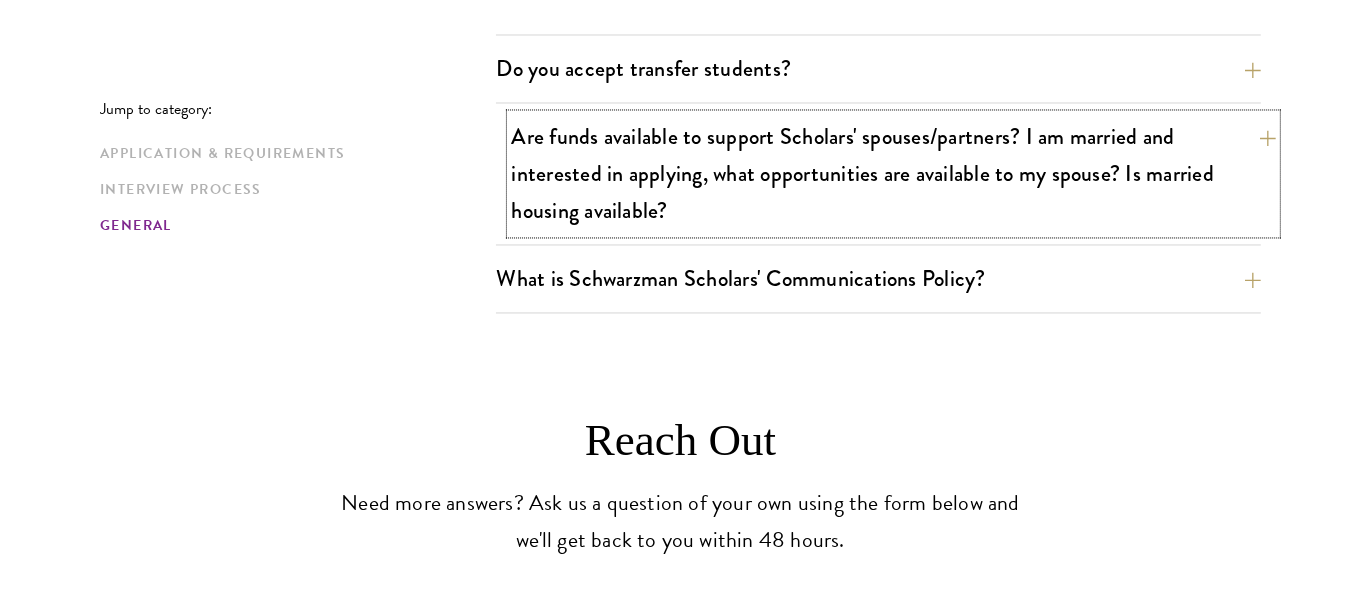 click on "Are funds available to support Scholars' spouses/partners? I am married and interested in applying, what opportunities are available to my spouse? Is married housing available?" at bounding box center [893, 173] 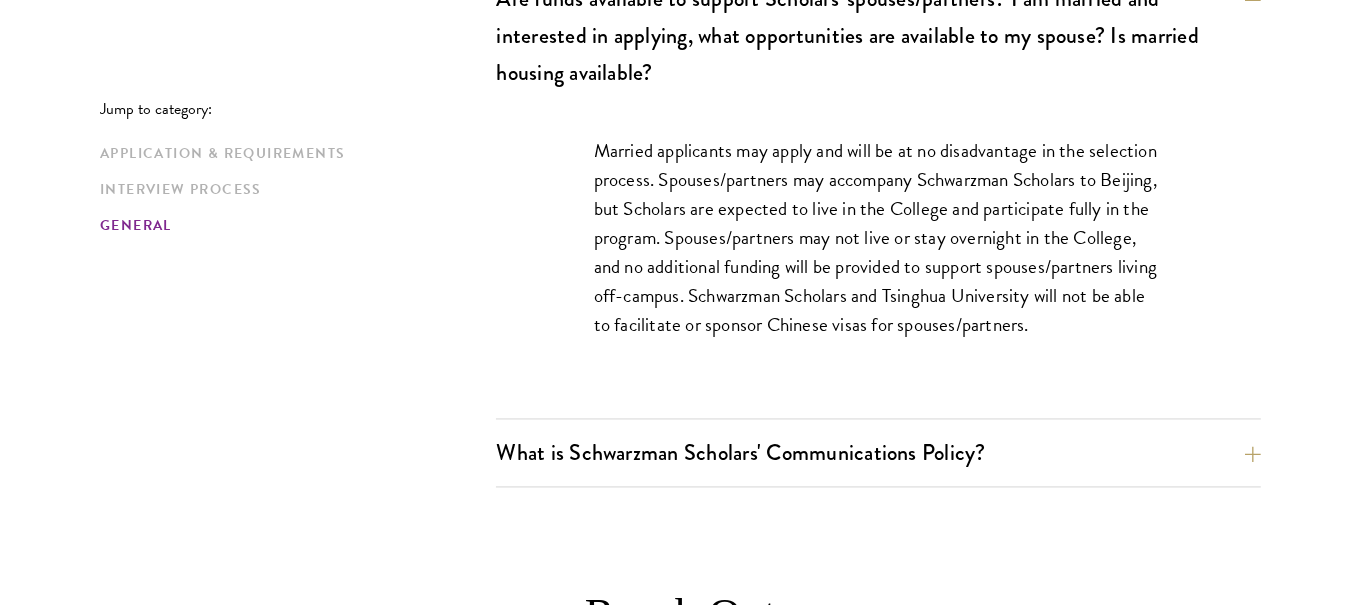 click on "Married applicants may apply and will be at no disadvantage in the selection process. Spouses/partners may accompany Schwarzman Scholars to Beijing, but Scholars are expected to live in the College and participate fully in the program. Spouses/partners may not live or stay overnight in the College, and no additional funding will be provided to support spouses/partners living off-campus. Schwarzman Scholars and Tsinghua University will not be able to facilitate or sponsor Chinese visas for spouses/partners." at bounding box center [879, 247] 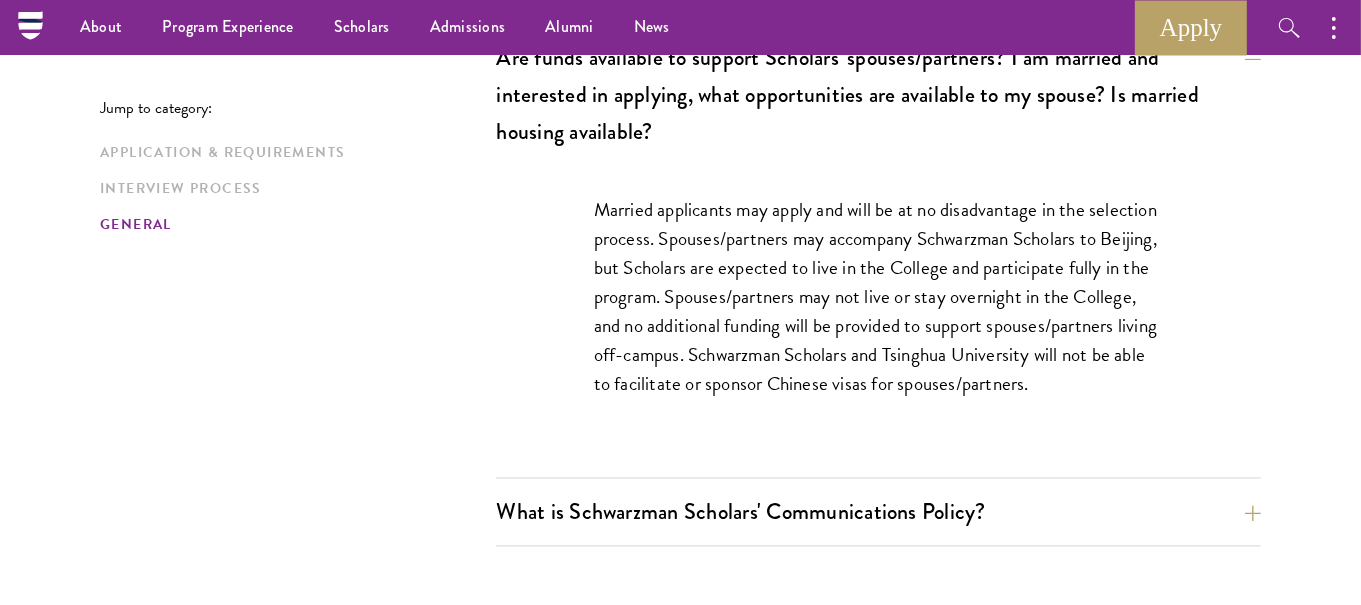 scroll, scrollTop: 3446, scrollLeft: 0, axis: vertical 